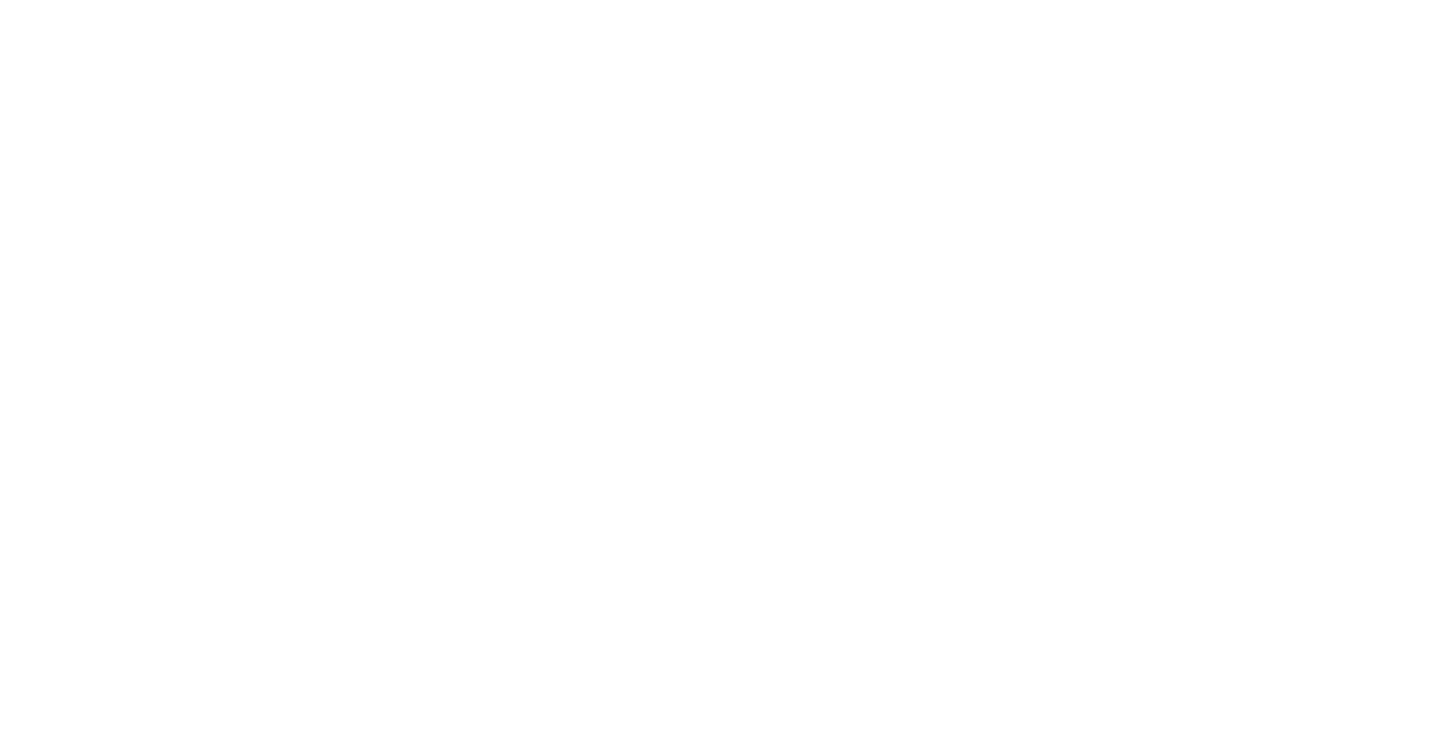 scroll, scrollTop: 0, scrollLeft: 0, axis: both 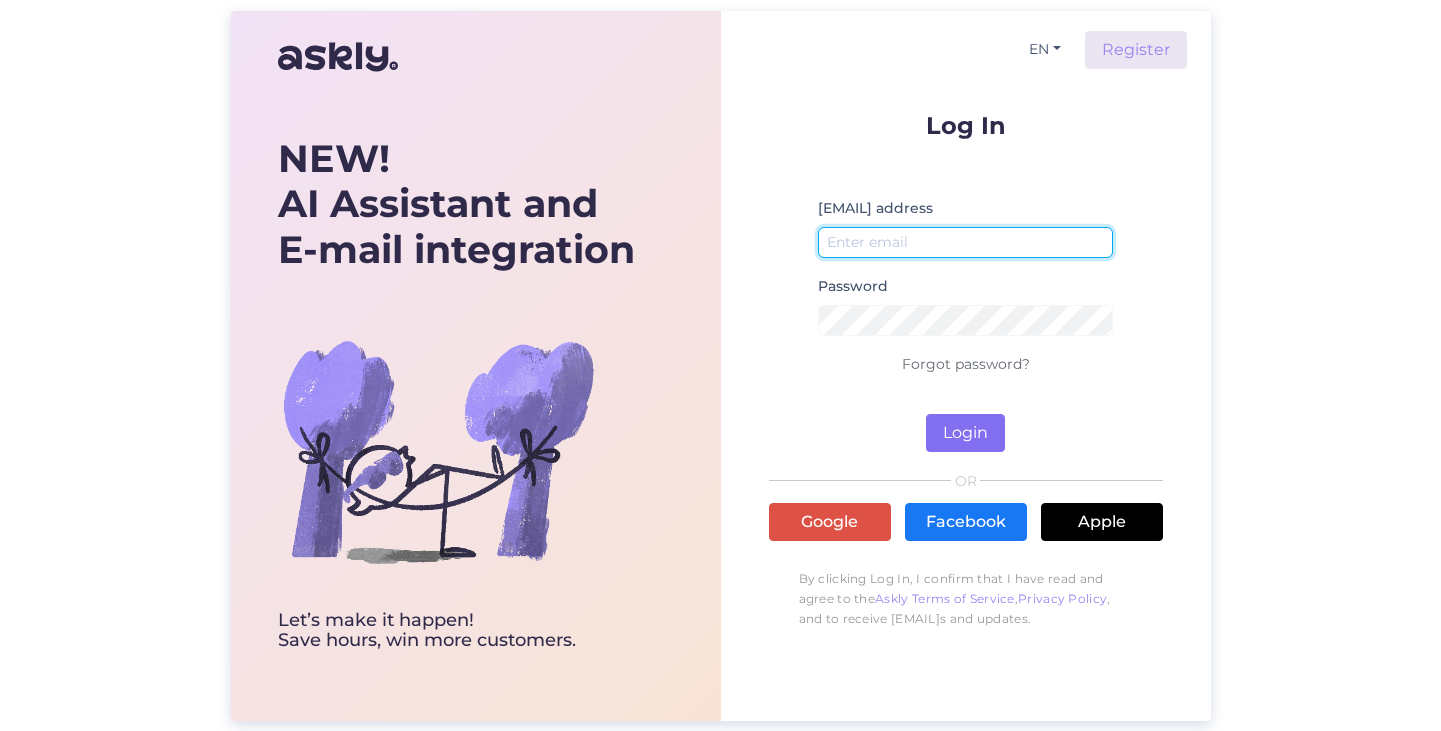 type on "pekka@fartrade.ee" 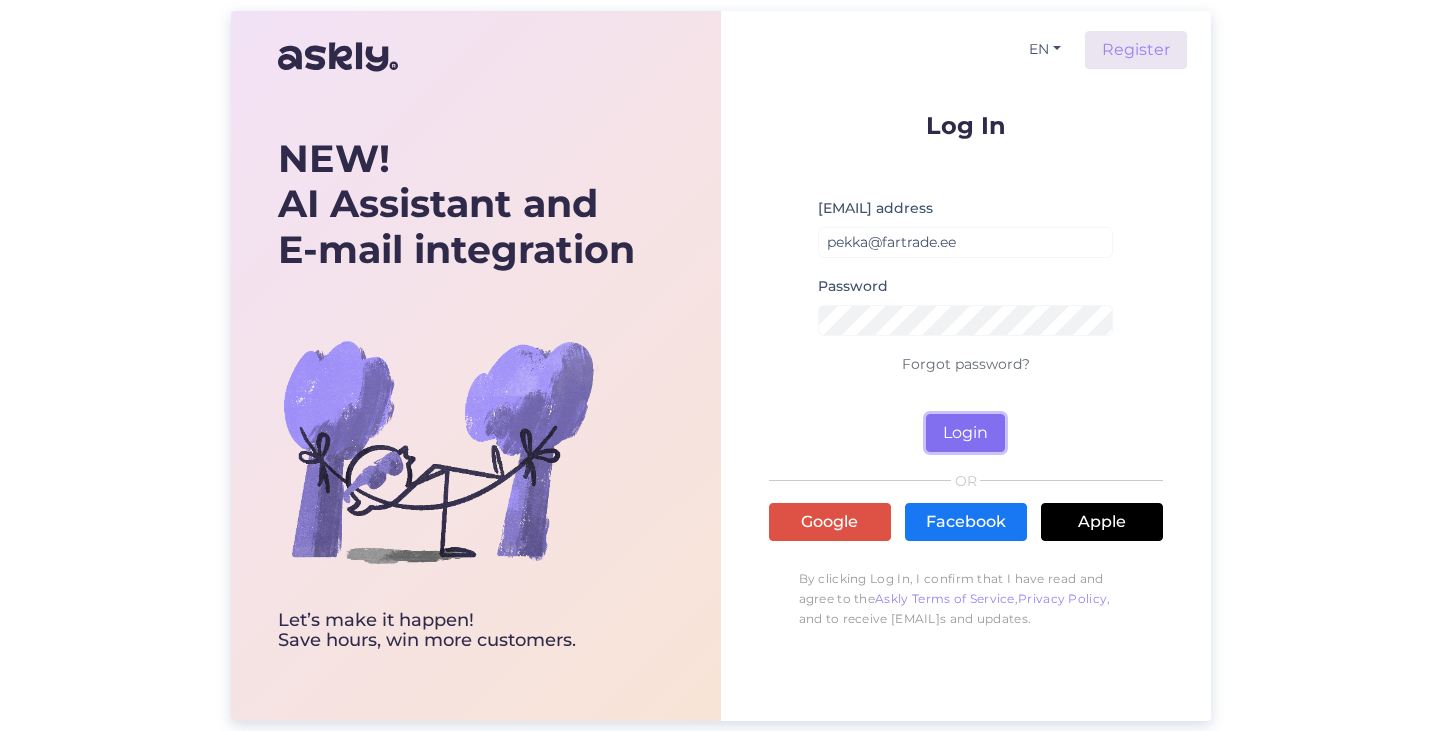 click on "Login" at bounding box center [965, 433] 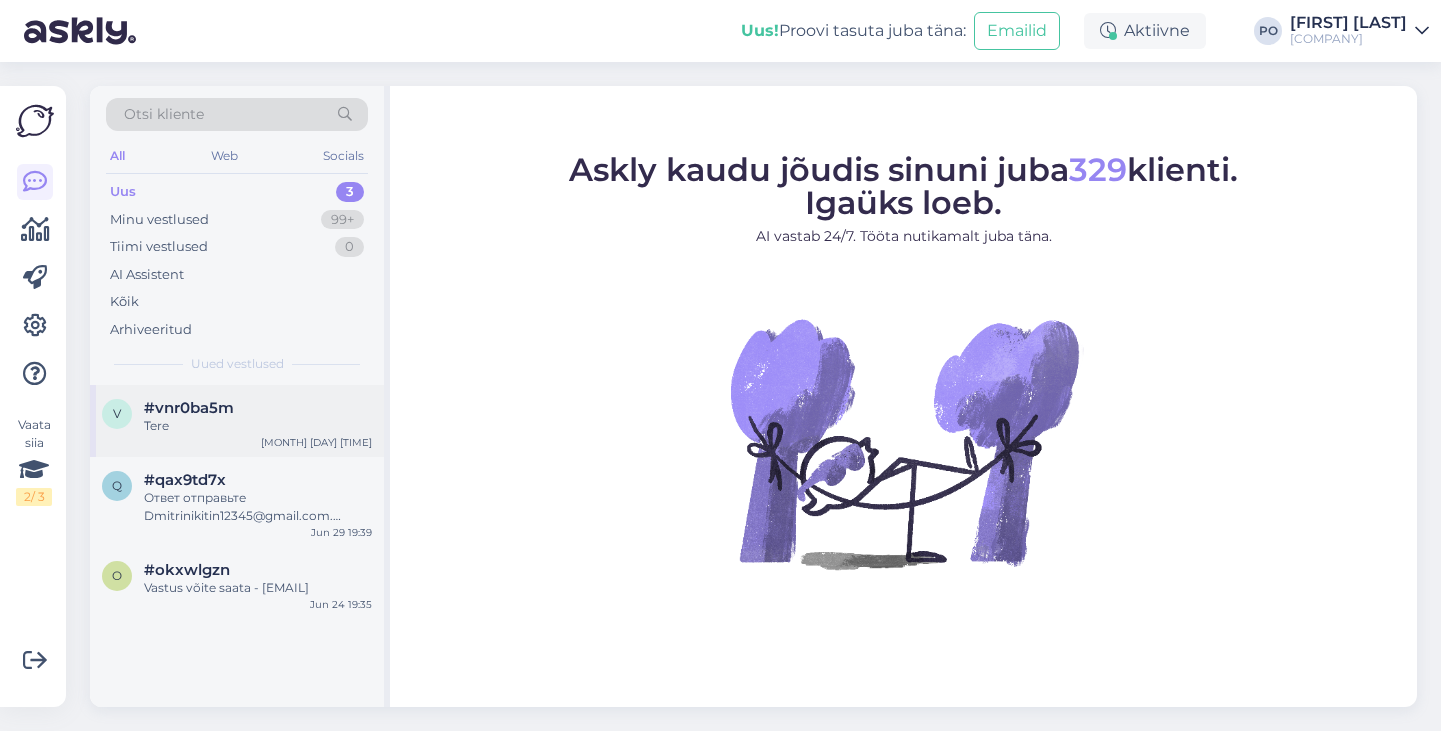 click on "Tere" at bounding box center [258, 426] 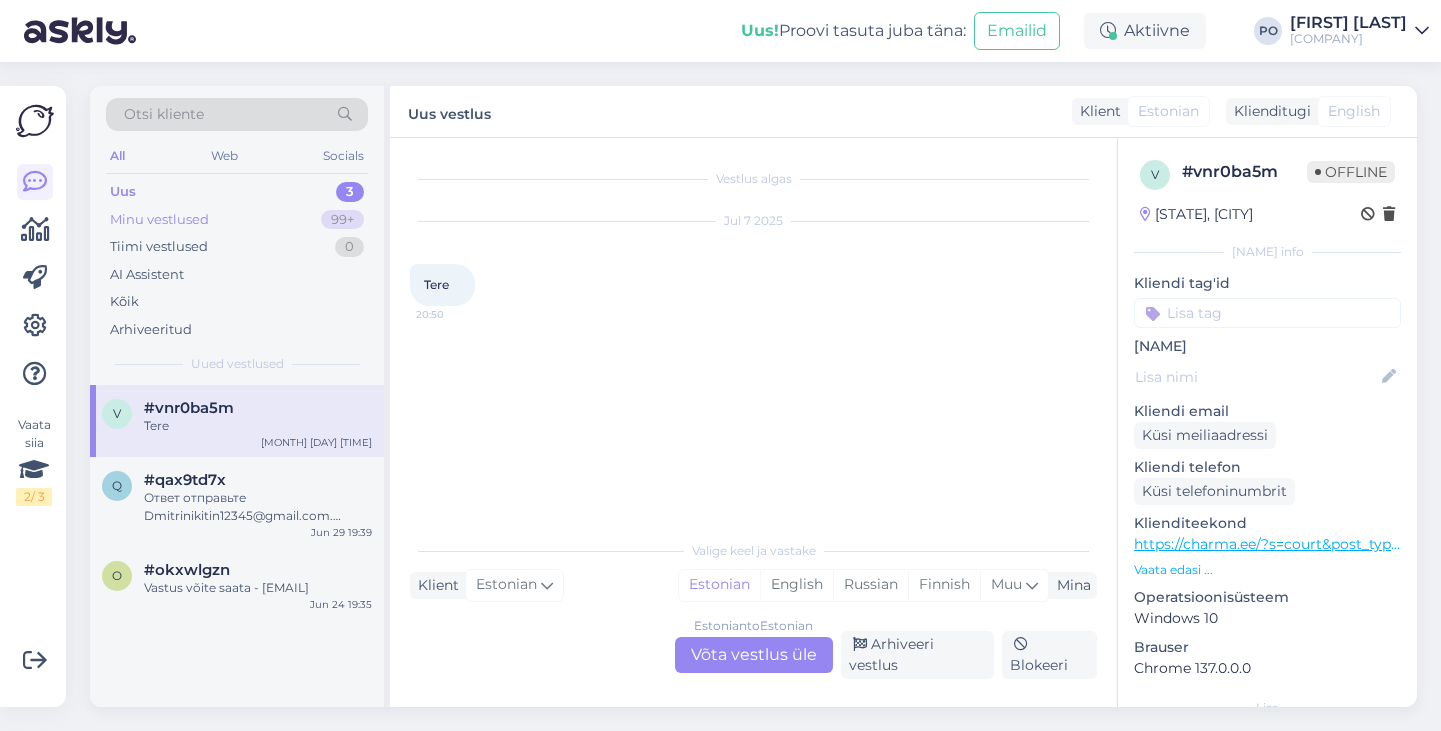 click on "Minu vestlused 99+" at bounding box center (237, 220) 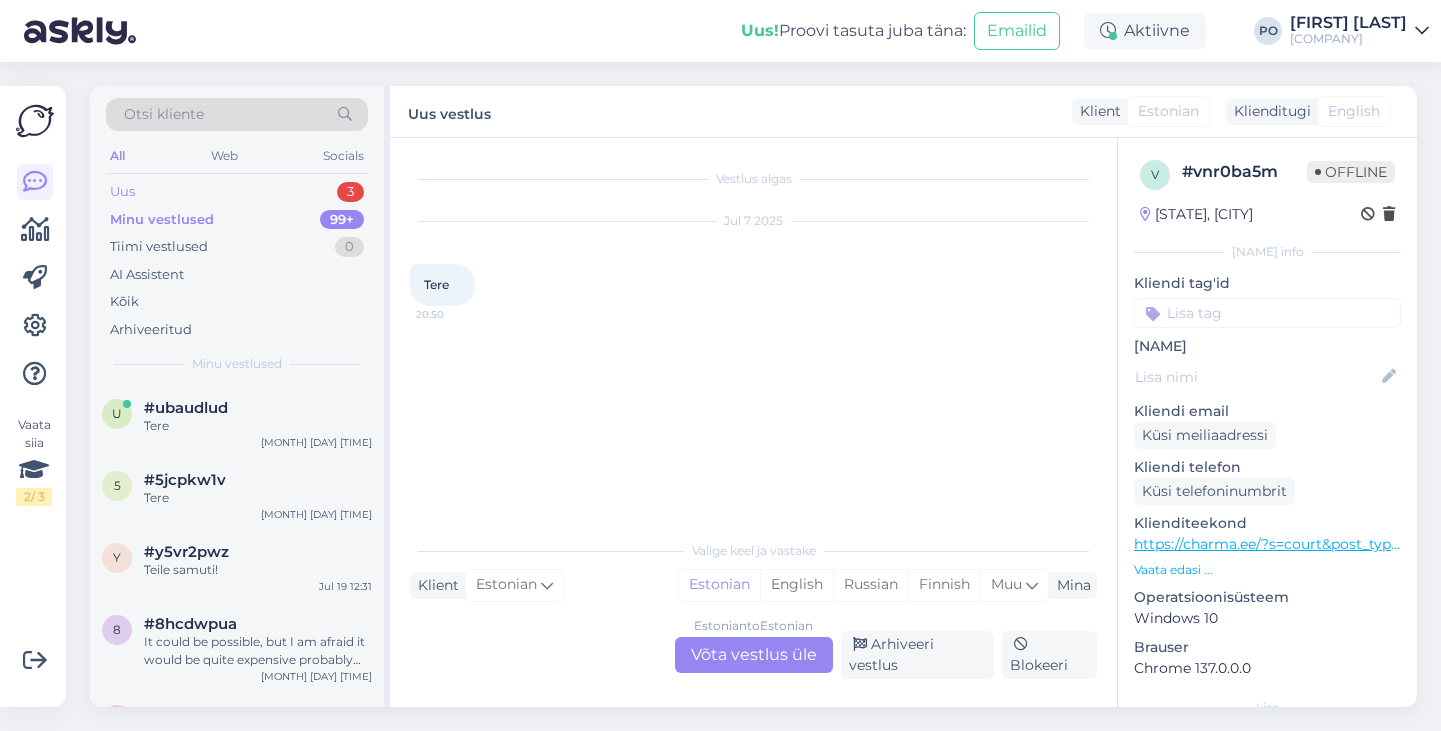 click on "Uus 3" at bounding box center [237, 192] 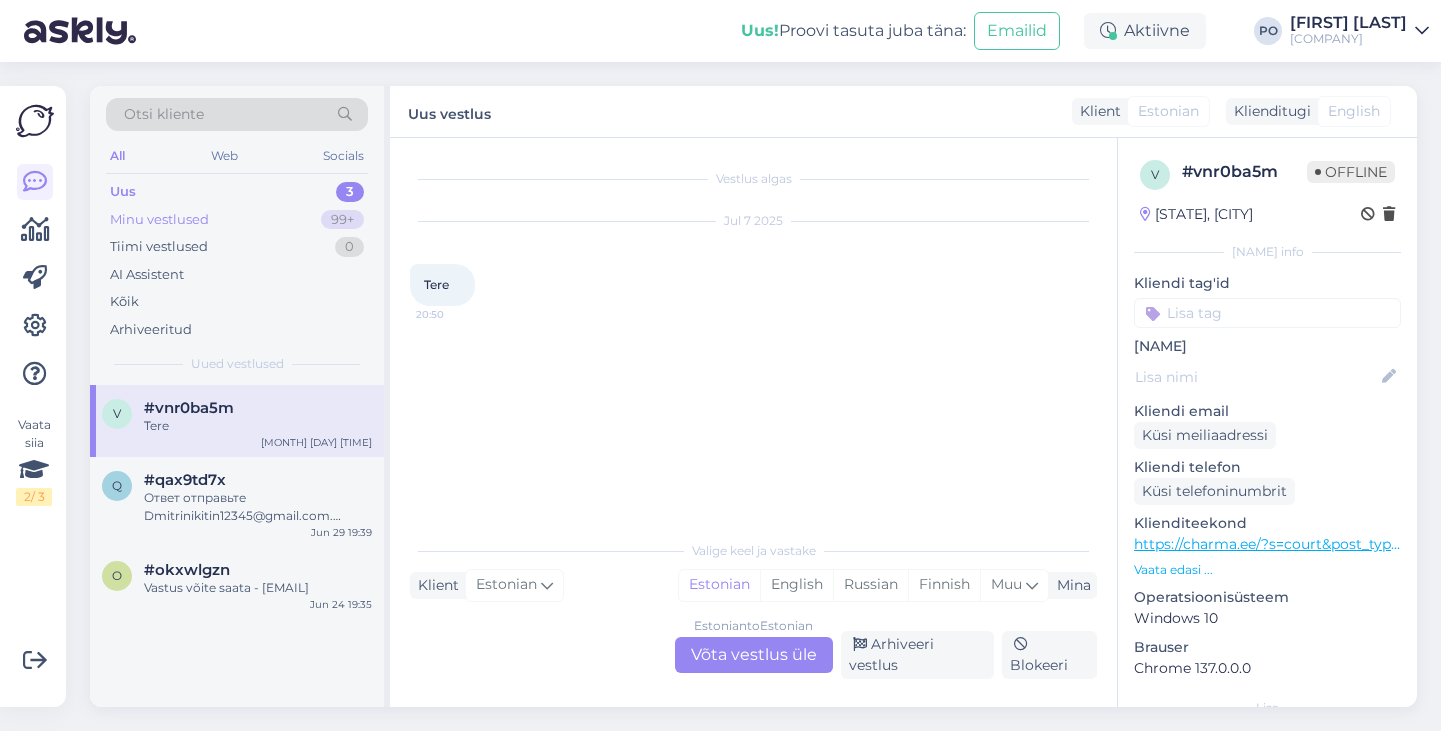 click on "Minu vestlused 99+" at bounding box center (237, 220) 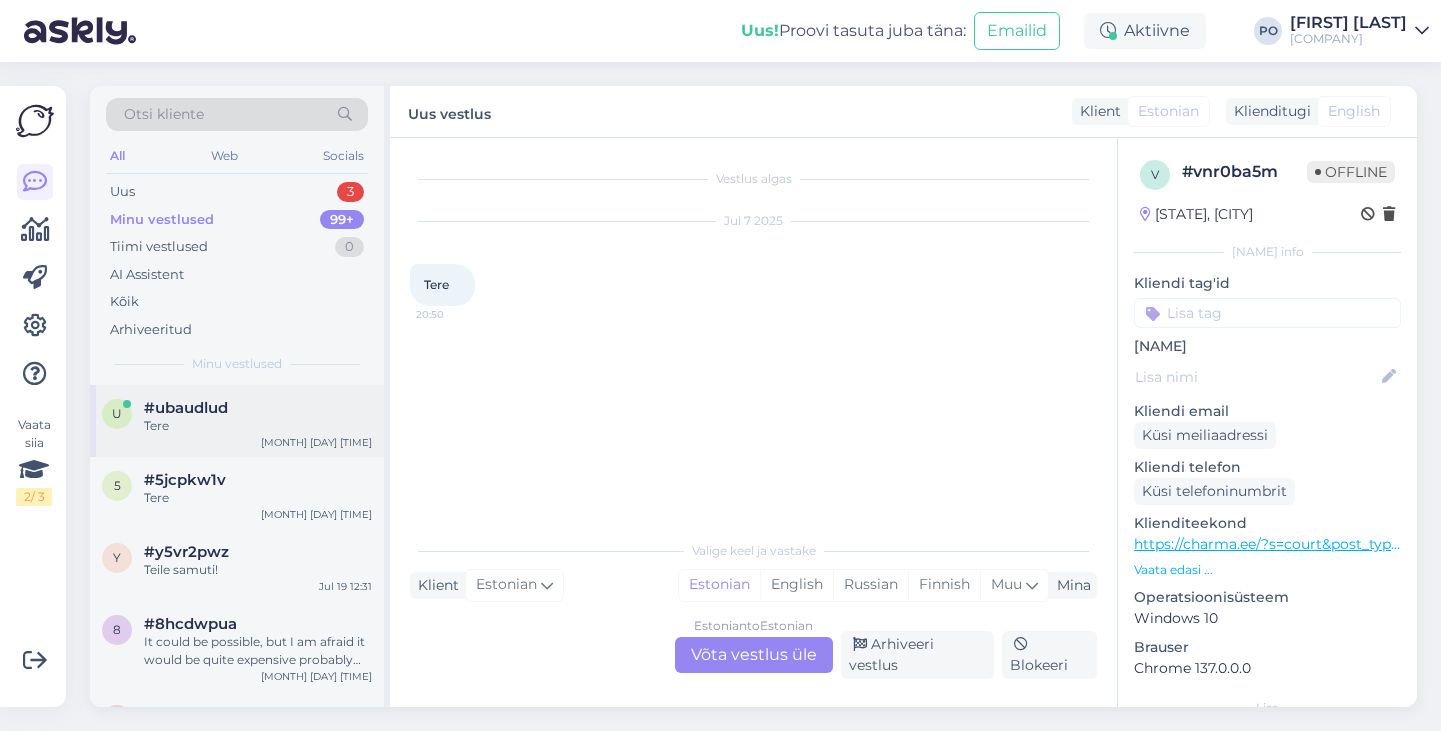 click on "Tere" at bounding box center (258, 426) 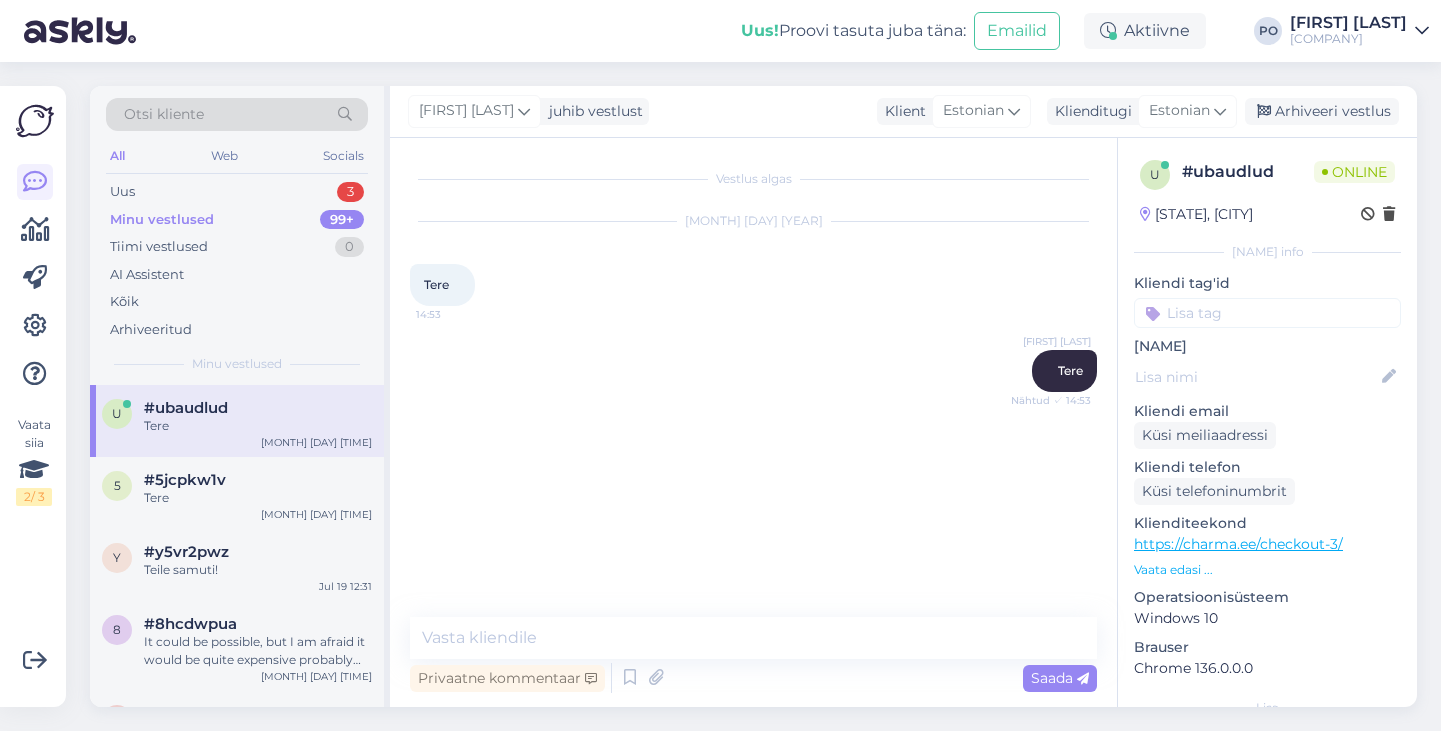 click on "Vaata edasi ..." at bounding box center [1267, 570] 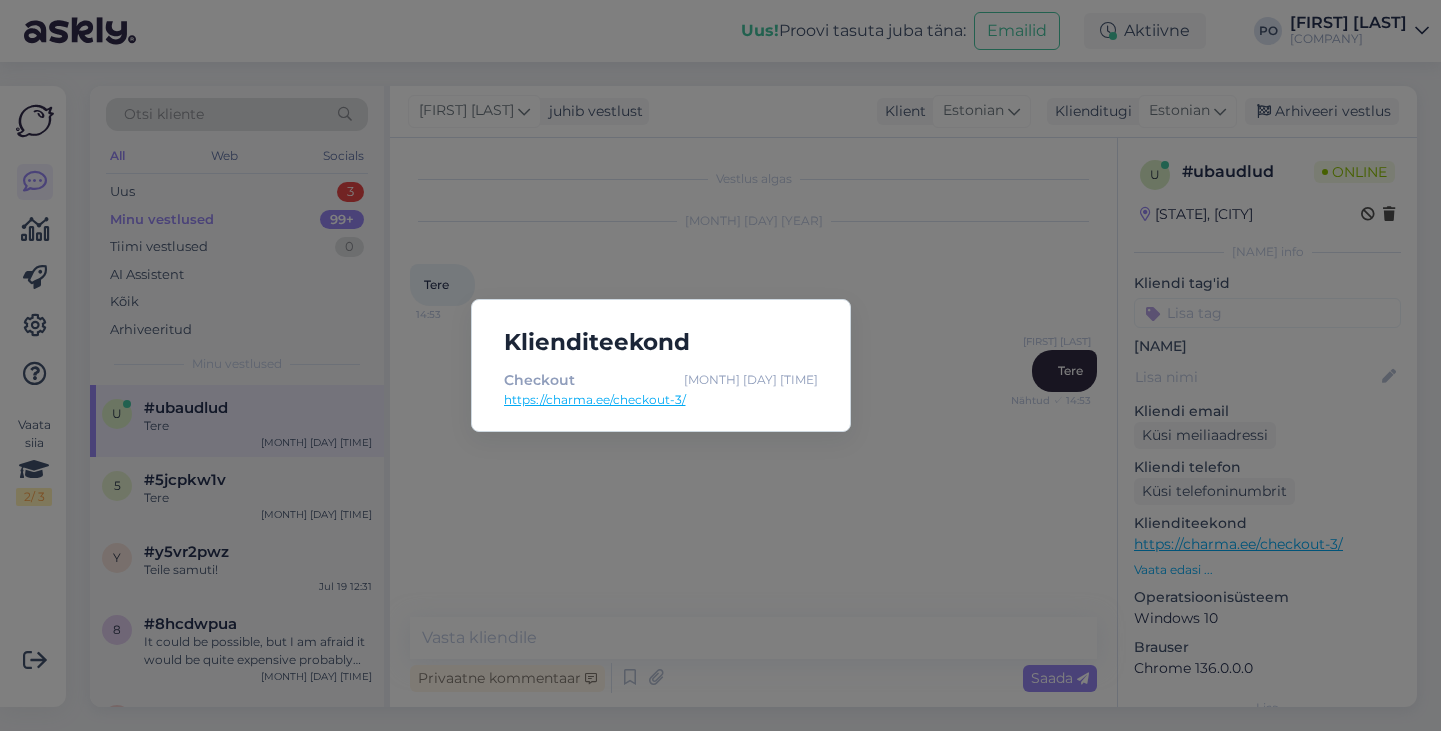 click on "Klienditeekond Checkout Aug 1 14:53  https://charma.ee/checkout-3/" at bounding box center (720, 365) 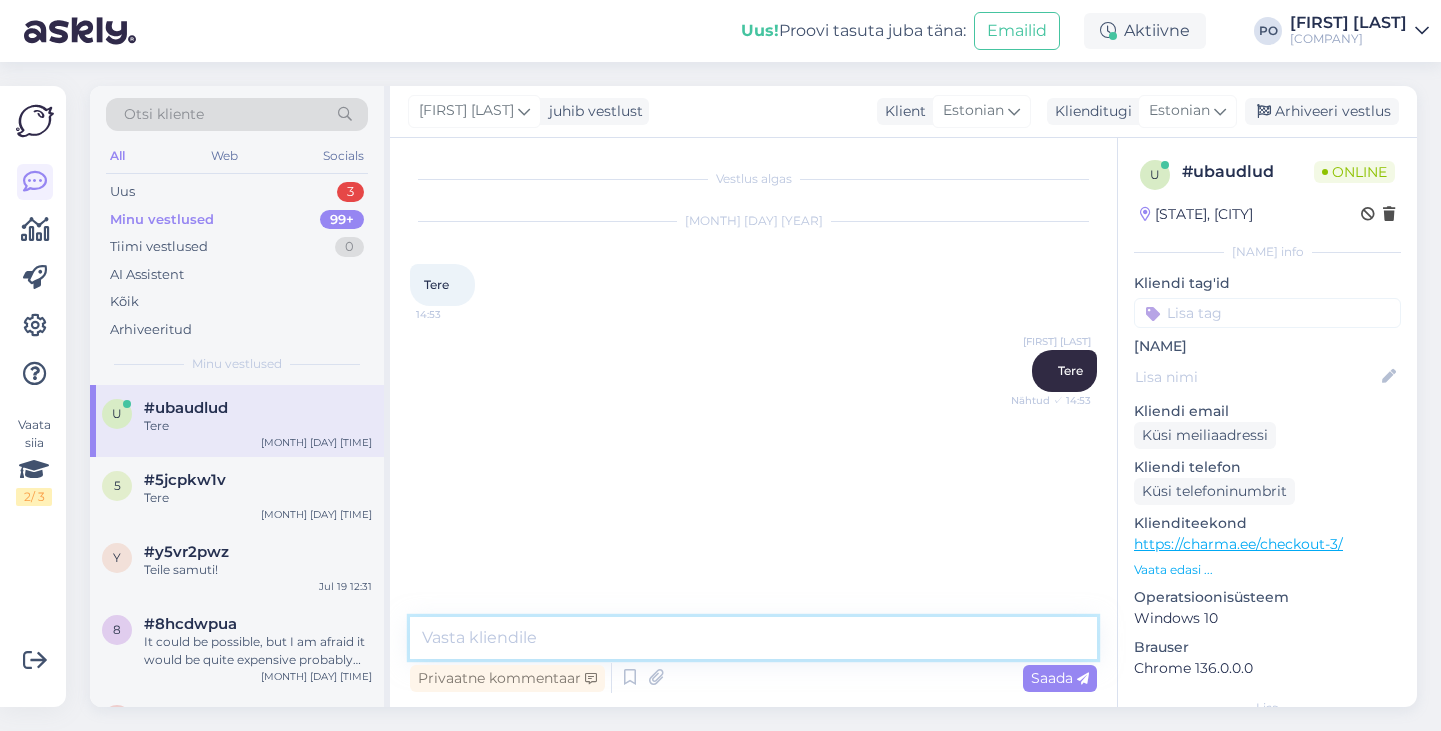 click at bounding box center [753, 638] 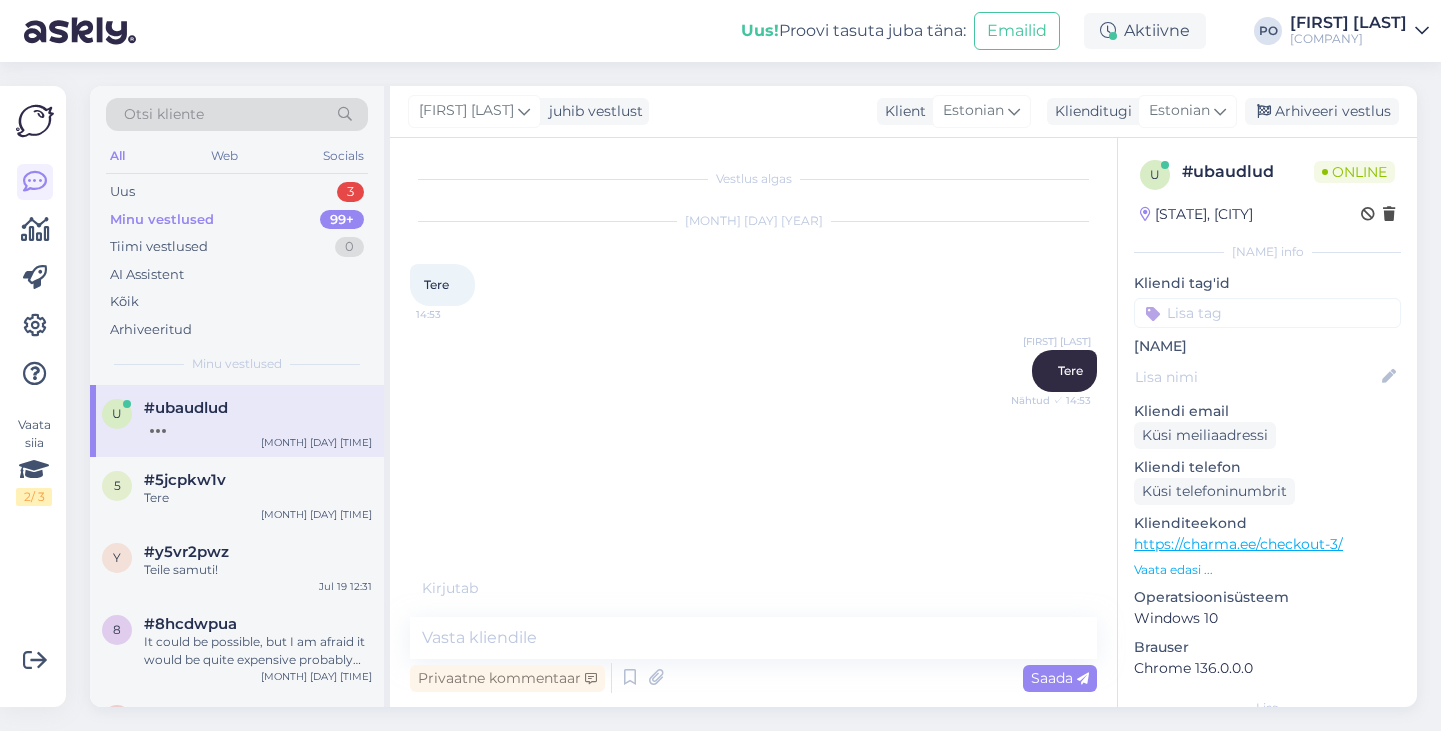 click on "Vaata edasi ..." at bounding box center (1267, 570) 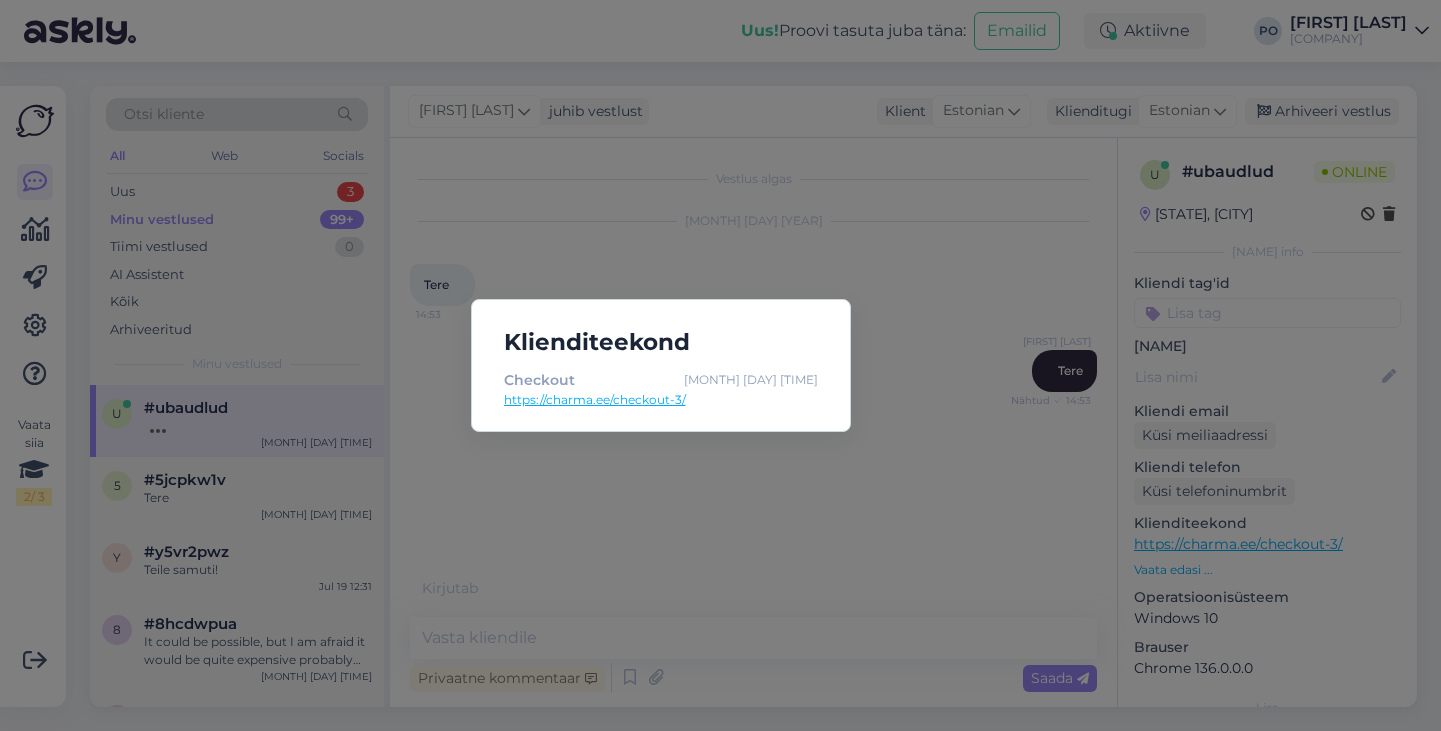 click on "Klienditeekond Checkout Aug 1 14:53  https://charma.ee/checkout-3/" at bounding box center [720, 365] 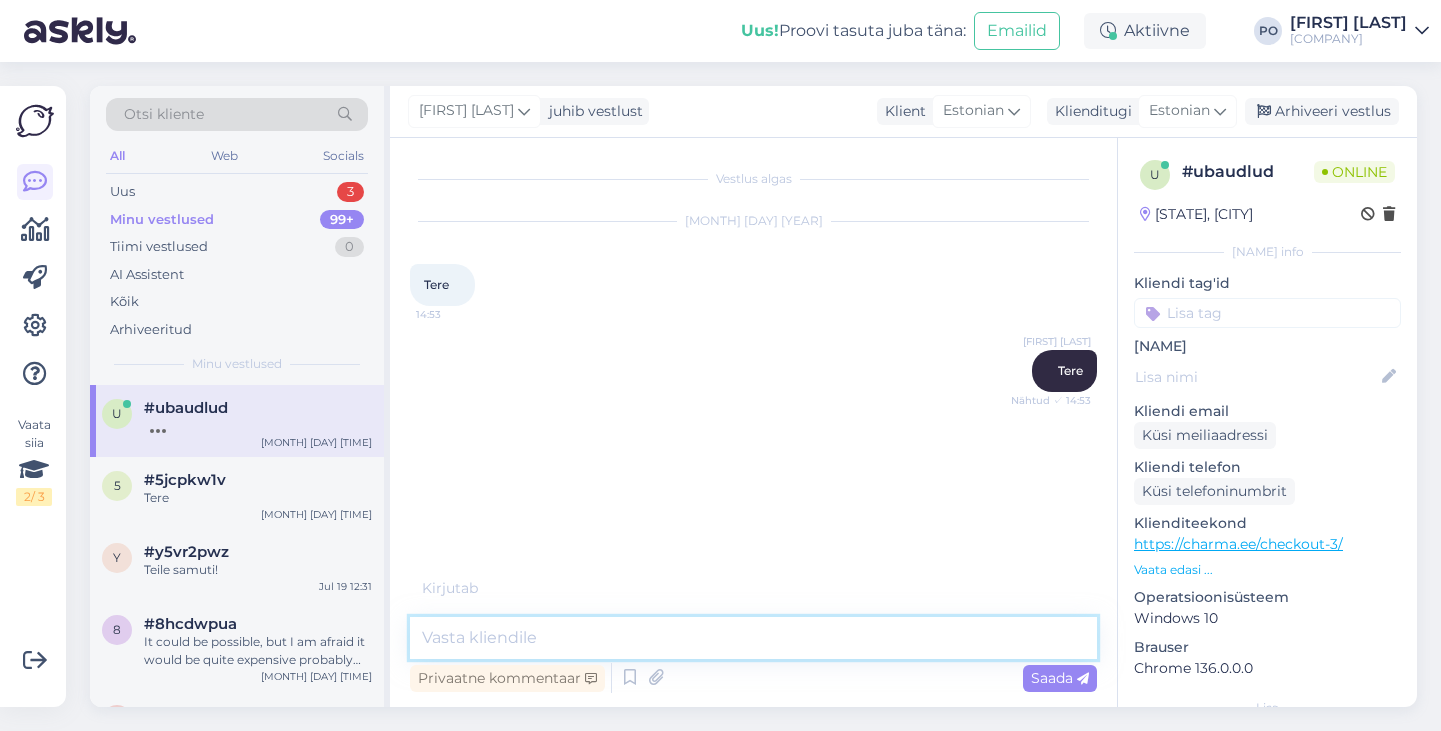 click at bounding box center [753, 638] 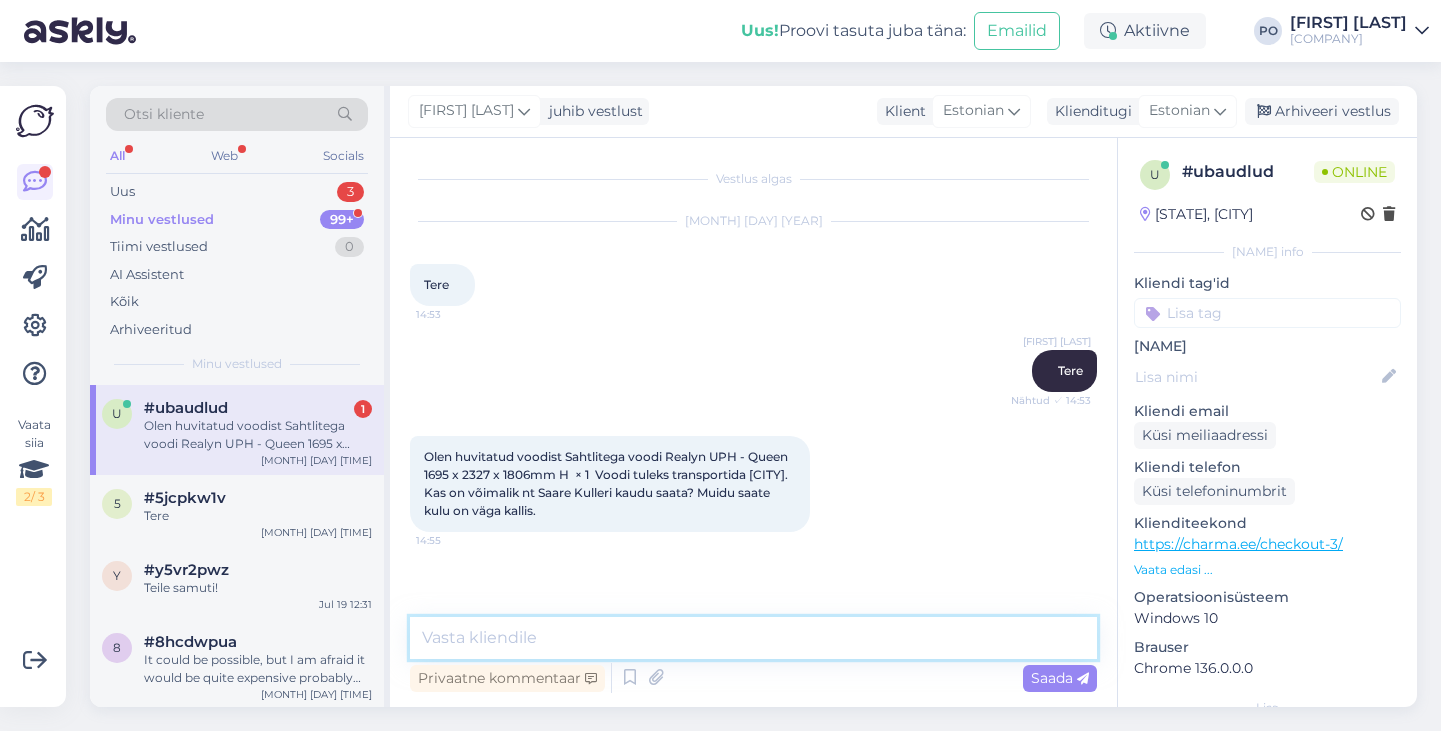 click at bounding box center (753, 638) 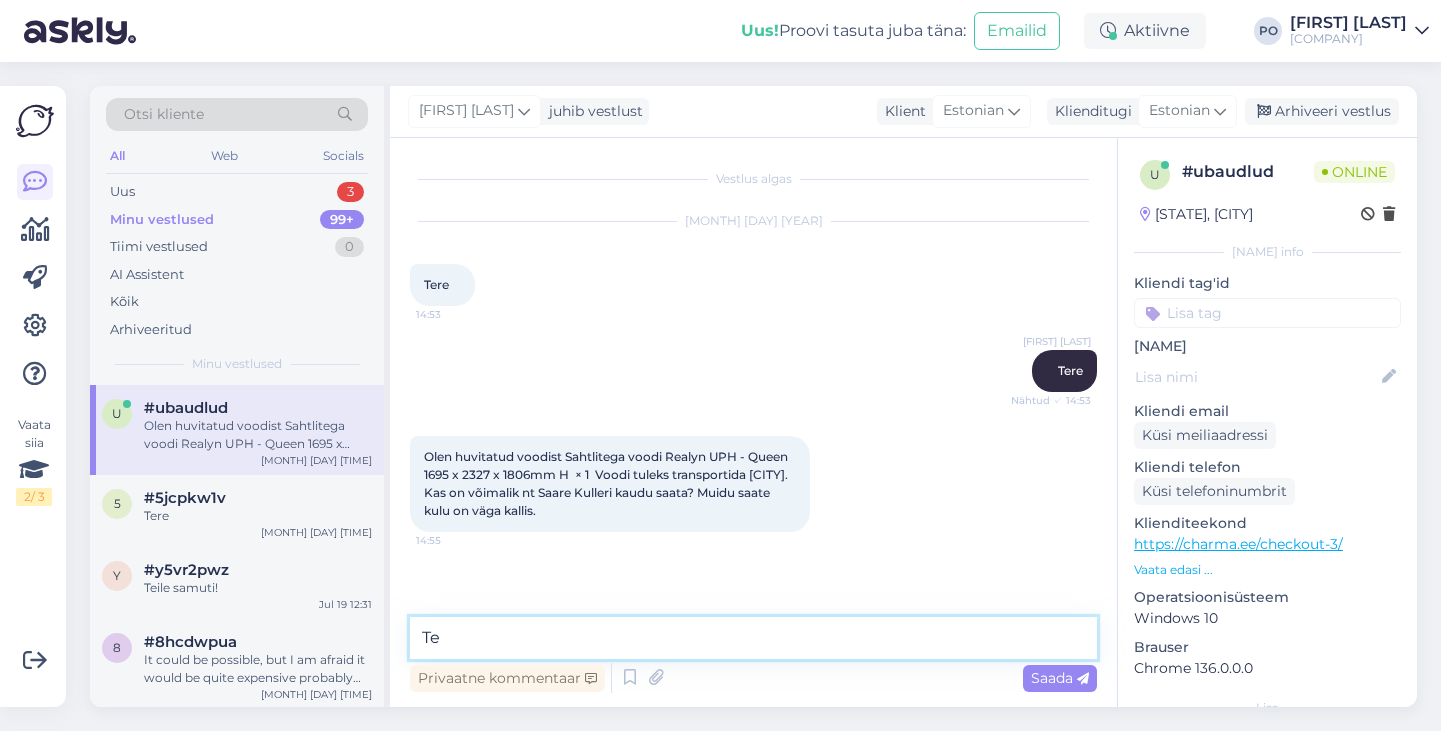 type on "T" 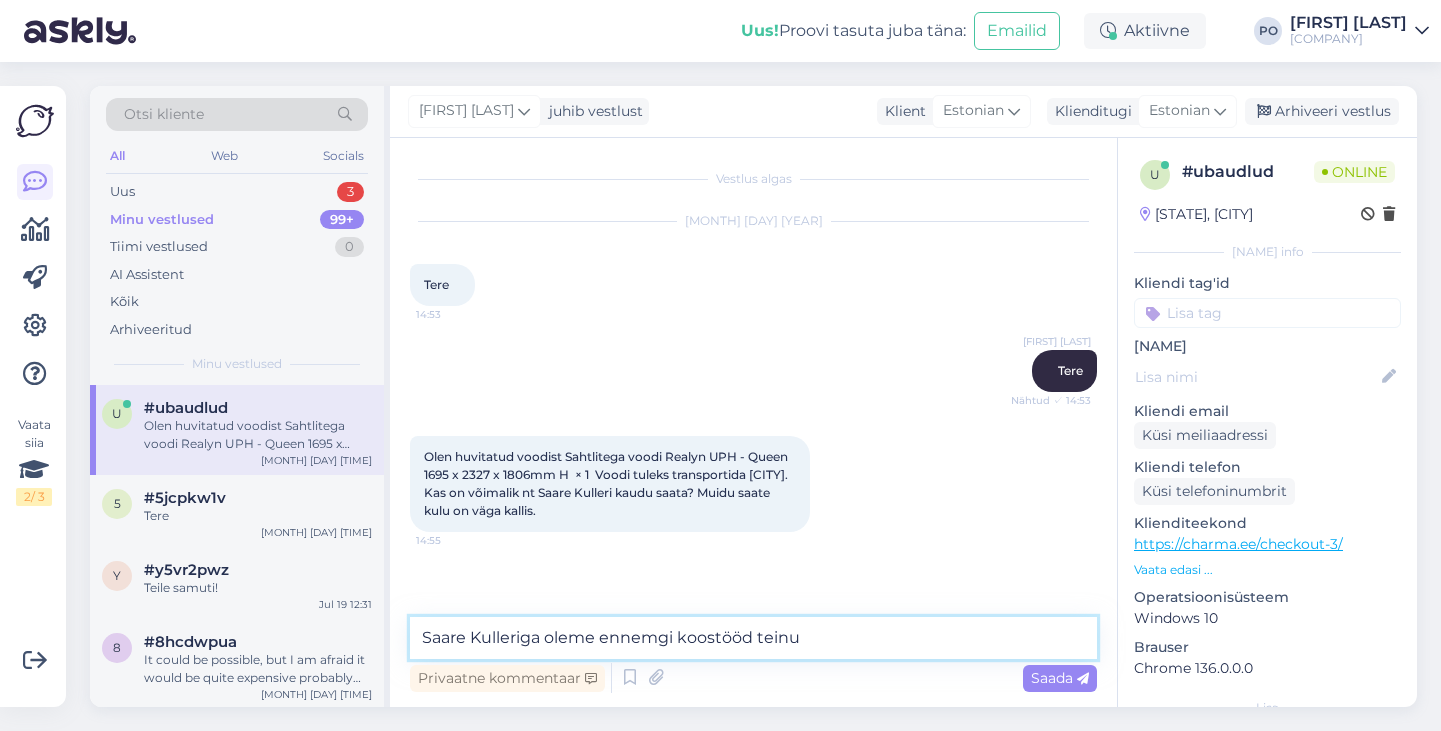 type on "Saare Kulleriga oleme ennemgi koostööd teinud" 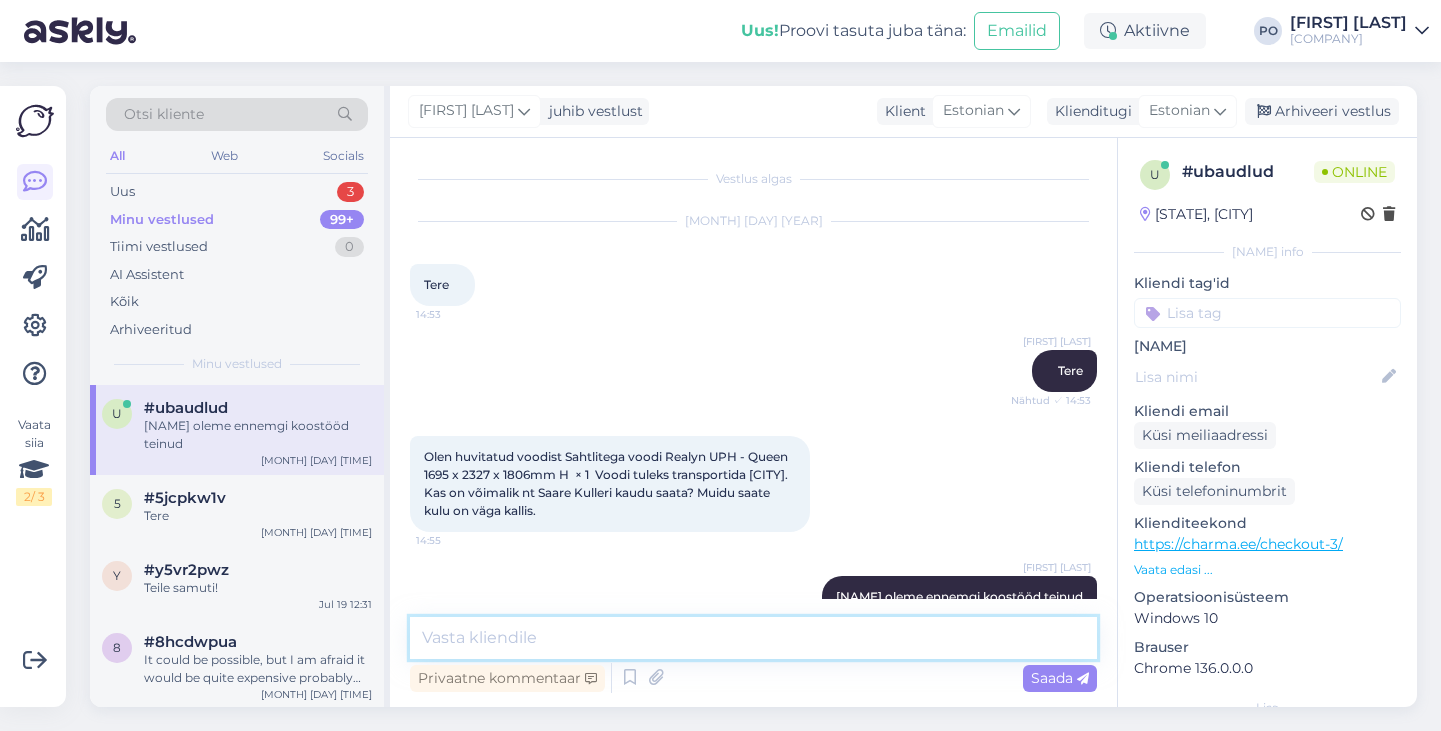 scroll, scrollTop: 41, scrollLeft: 0, axis: vertical 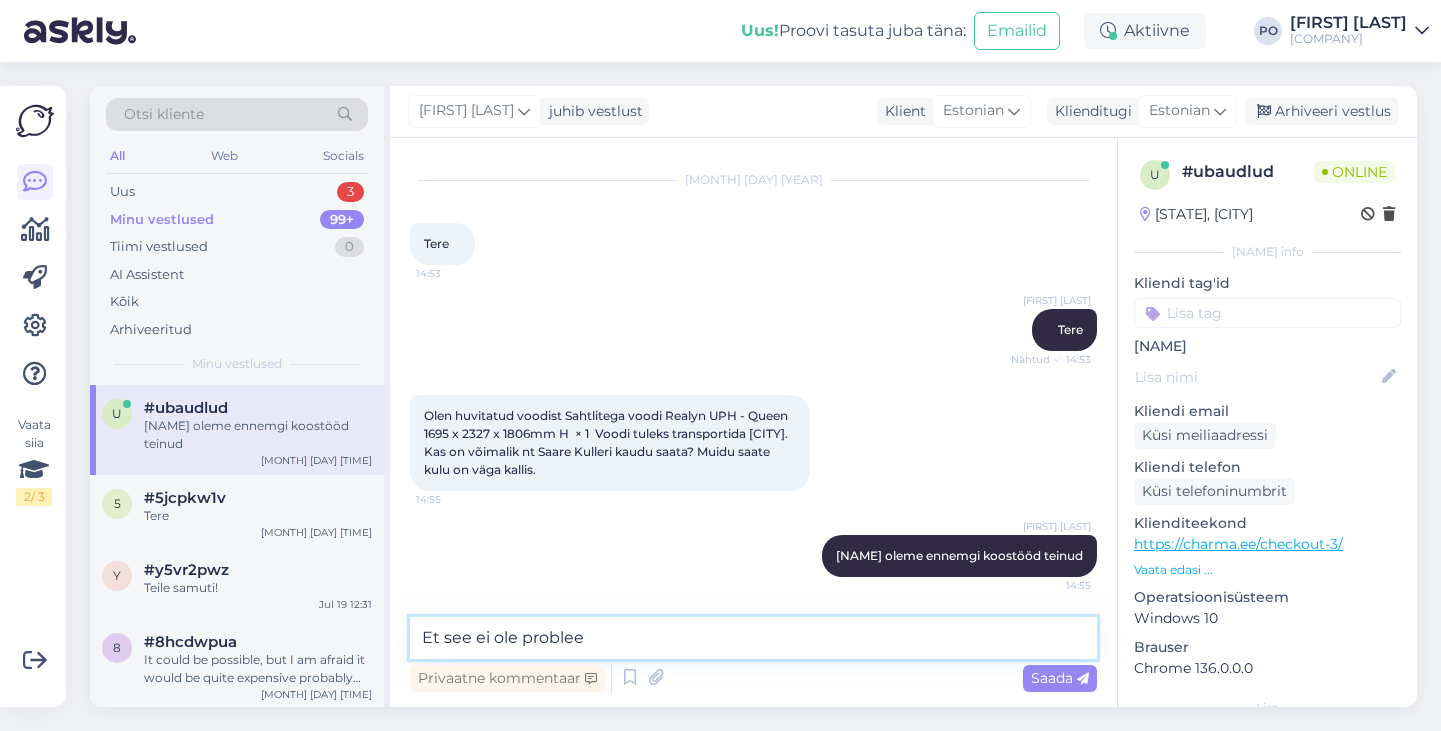 type on "Et see ei ole probleem" 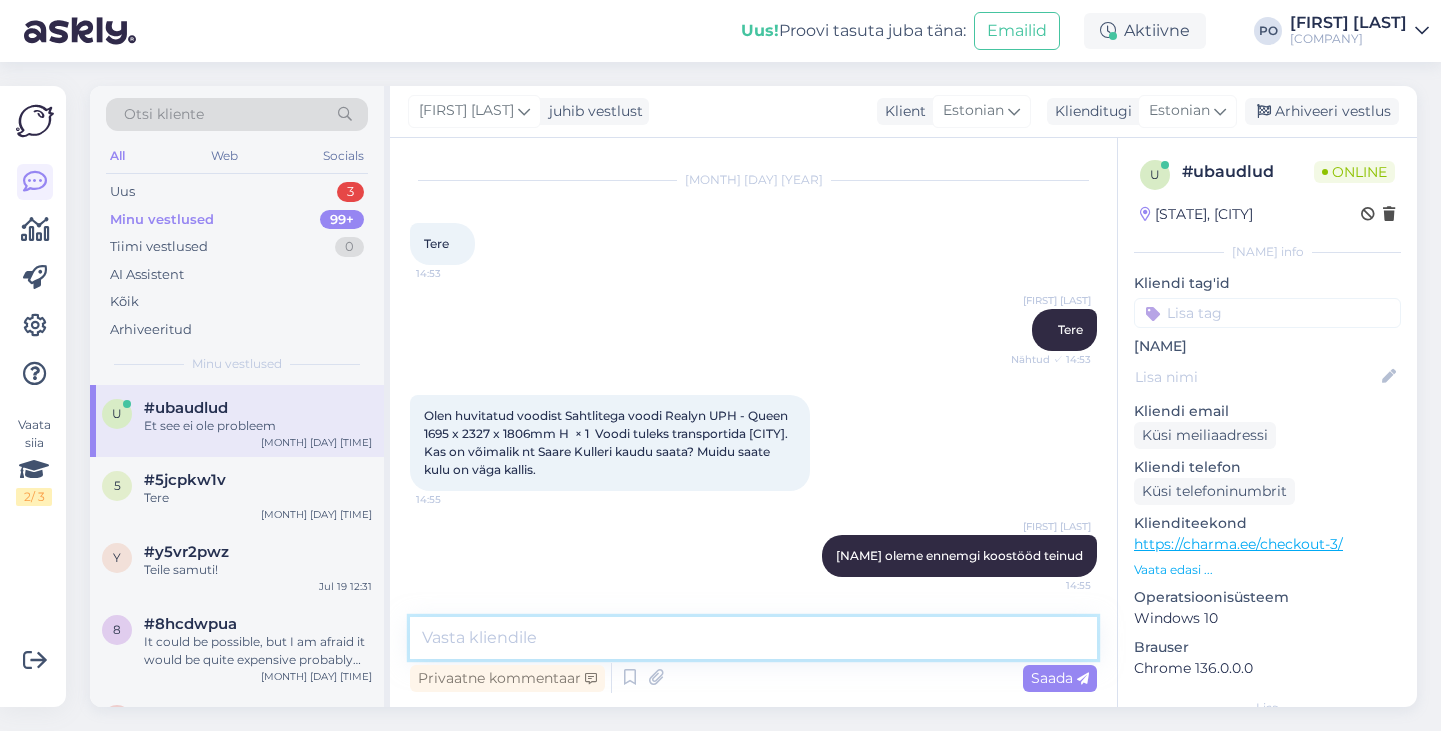 scroll, scrollTop: 127, scrollLeft: 0, axis: vertical 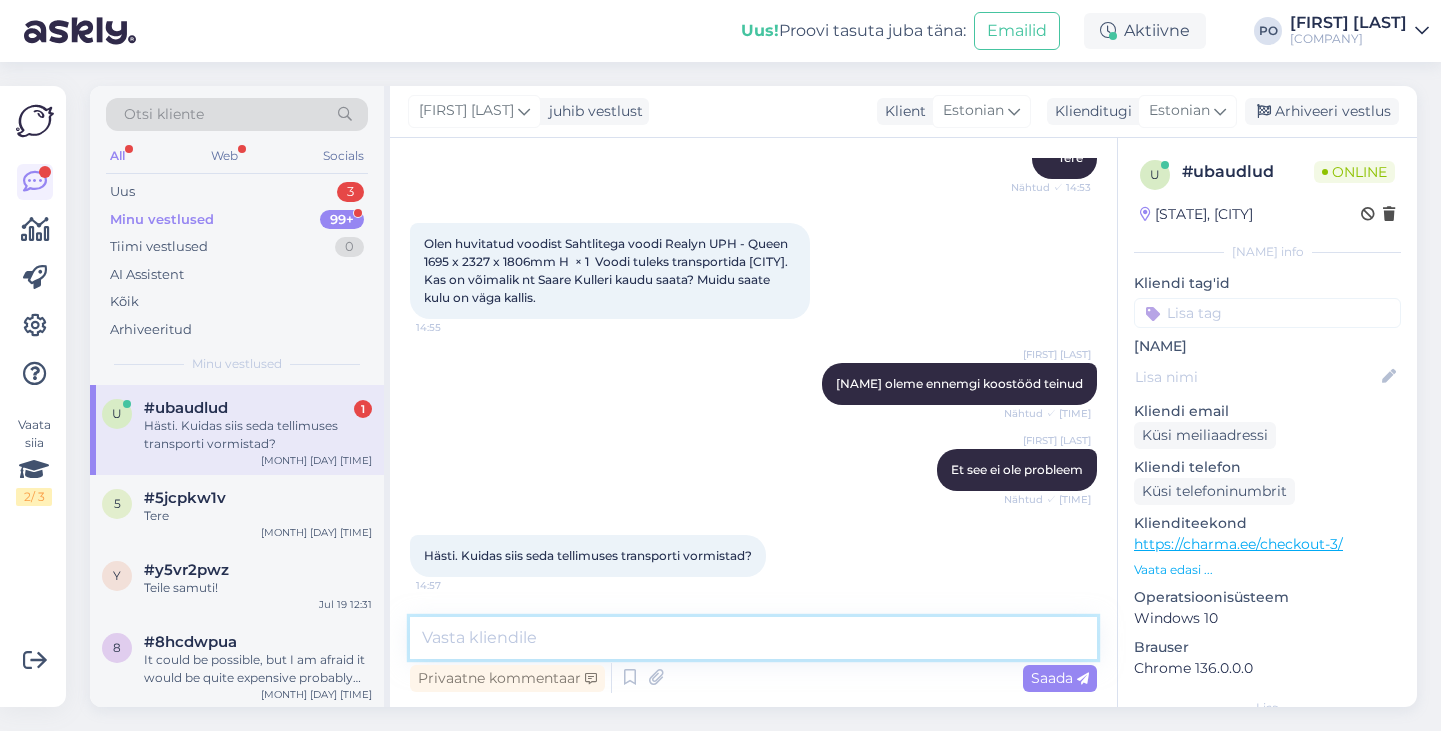 click at bounding box center (753, 638) 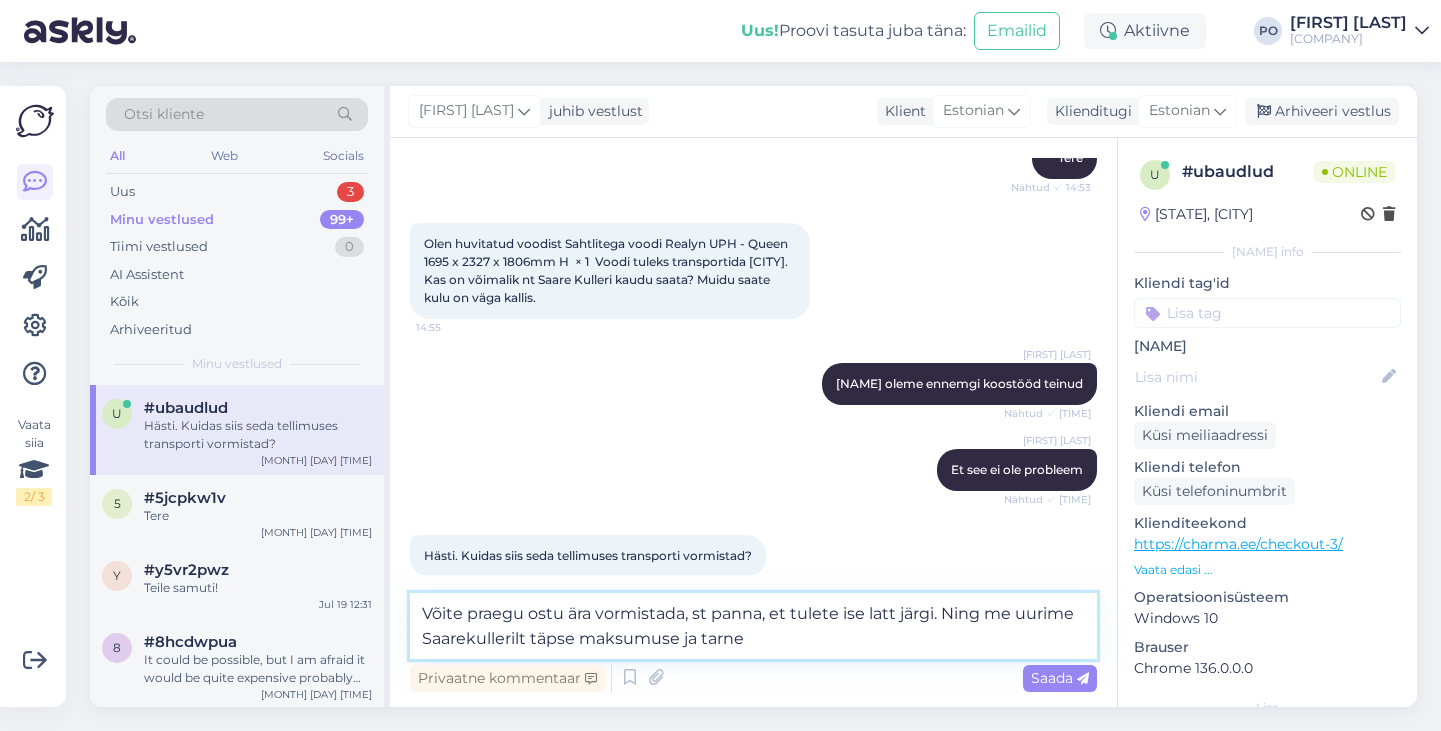 drag, startPoint x: 892, startPoint y: 613, endPoint x: 894, endPoint y: 457, distance: 156.01282 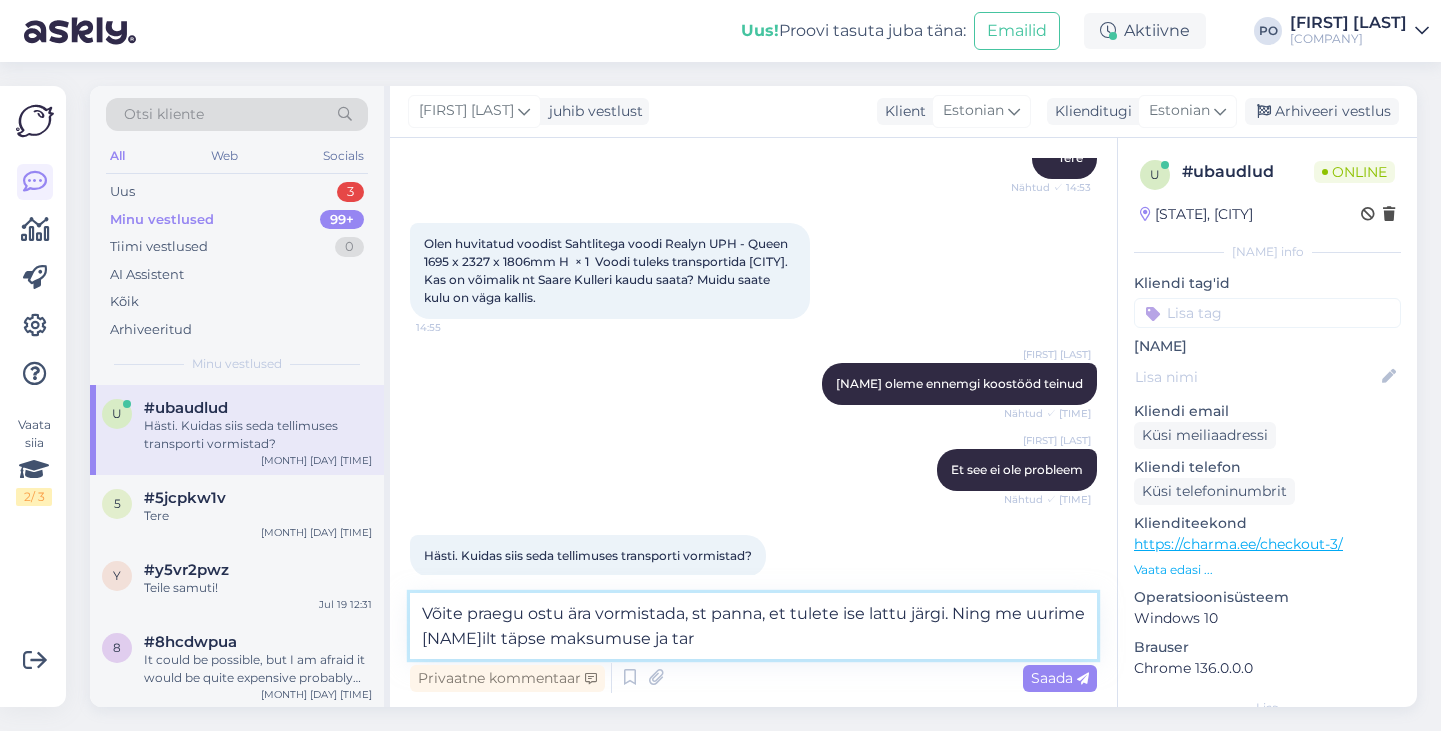 click on "Võite praegu ostu ära vormistada, st panna, et tulete ise lattu järgi. Ning me uurime Saarekullerilt täpse maksumuse ja tarne" at bounding box center [753, 626] 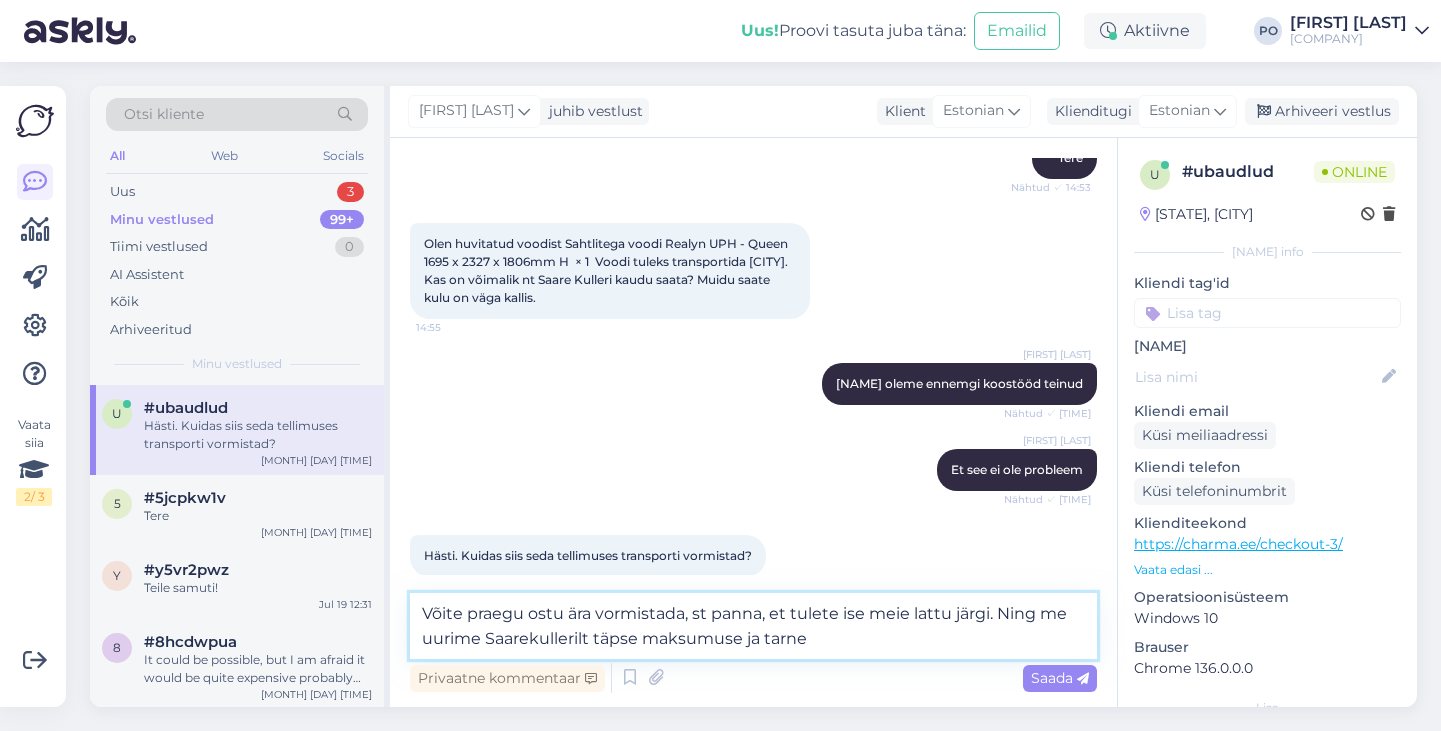 click on "Võite praegu ostu ära vormistada, st panna, et tulete ise meie lattu järgi. Ning me uurime Saarekullerilt täpse maksumuse ja tarne" at bounding box center (753, 626) 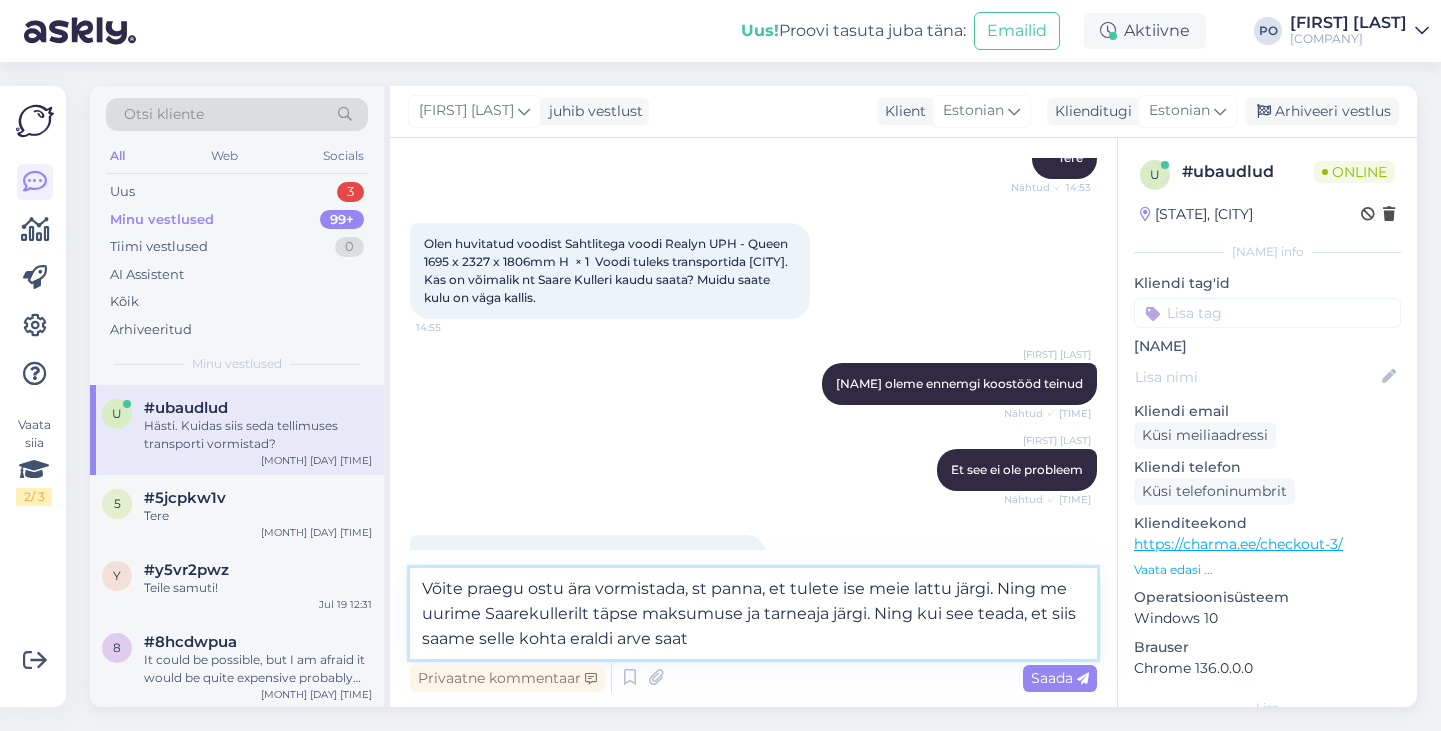 type on "Võite praegu ostu ära vormistada, st panna, et tulete ise meie lattu järgi. Ning me uurime Saarekullerilt täpse maksumuse ja tarneaja järgi. Ning kui see teada, et siis saame selle kohta eraldi arve saata" 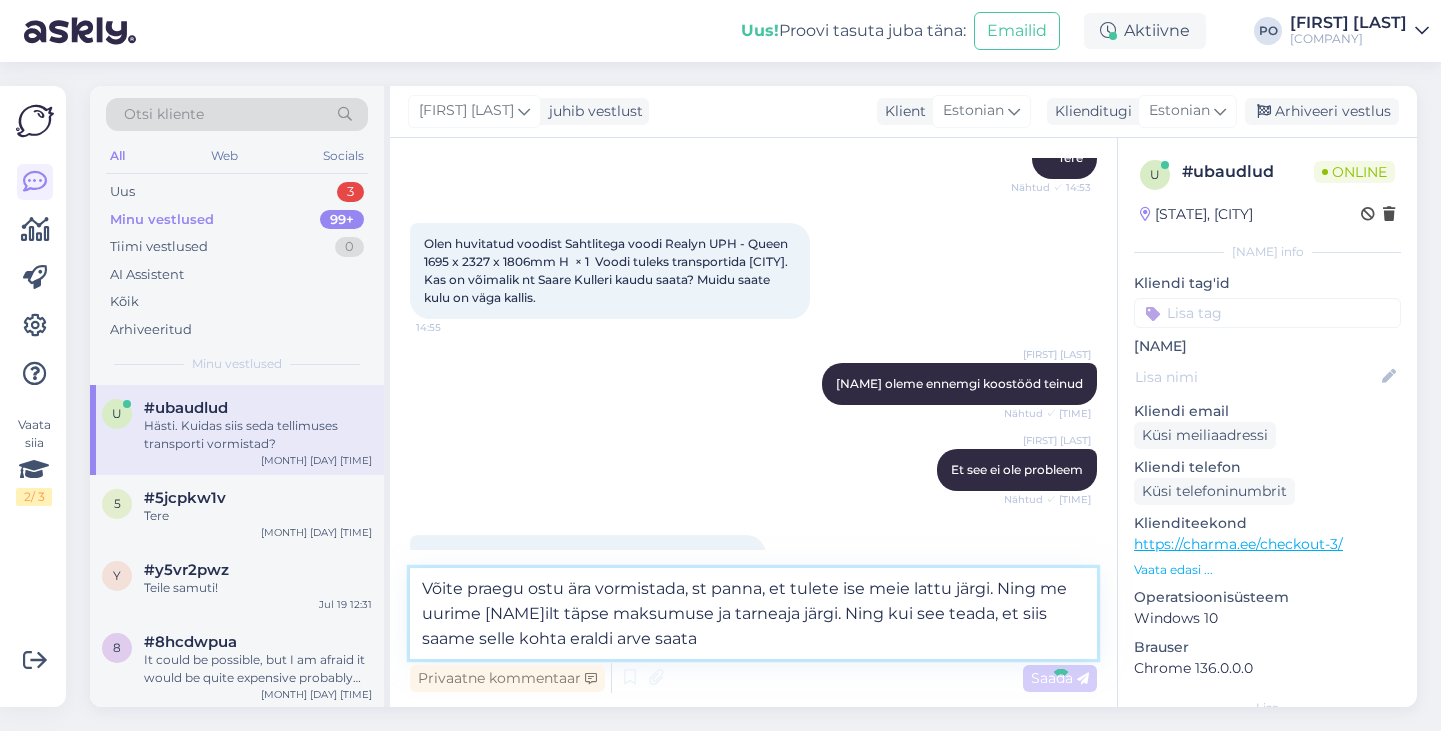 type 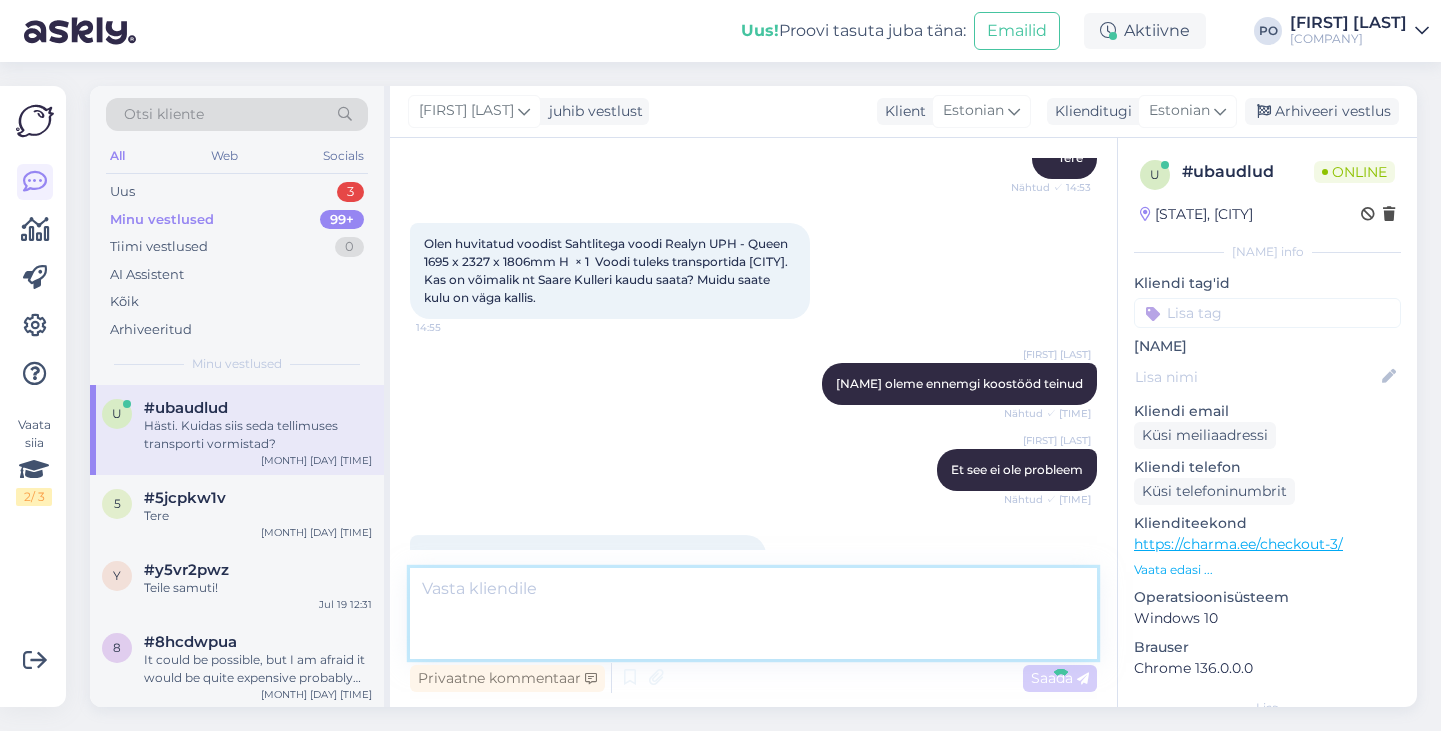 scroll, scrollTop: 353, scrollLeft: 0, axis: vertical 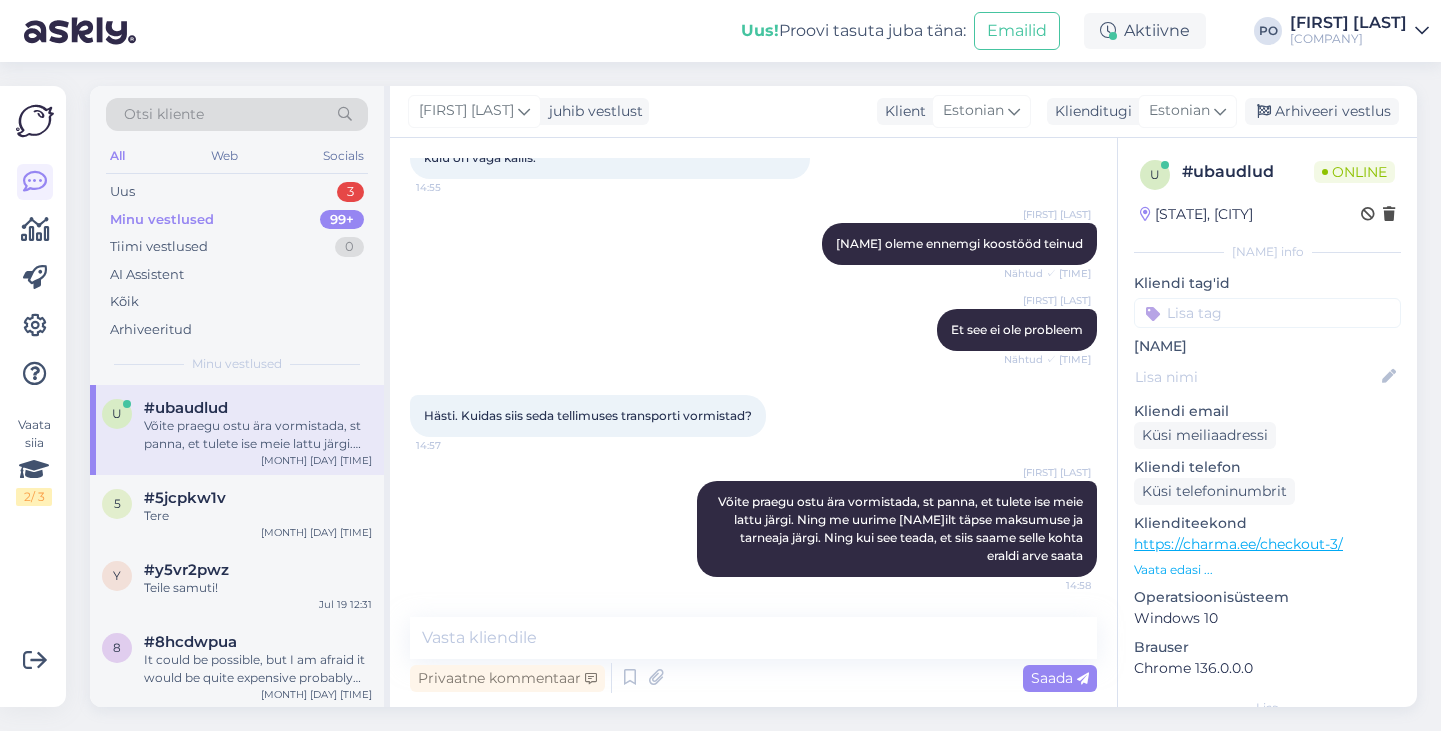 click on "Vaata edasi ..." at bounding box center [1267, 570] 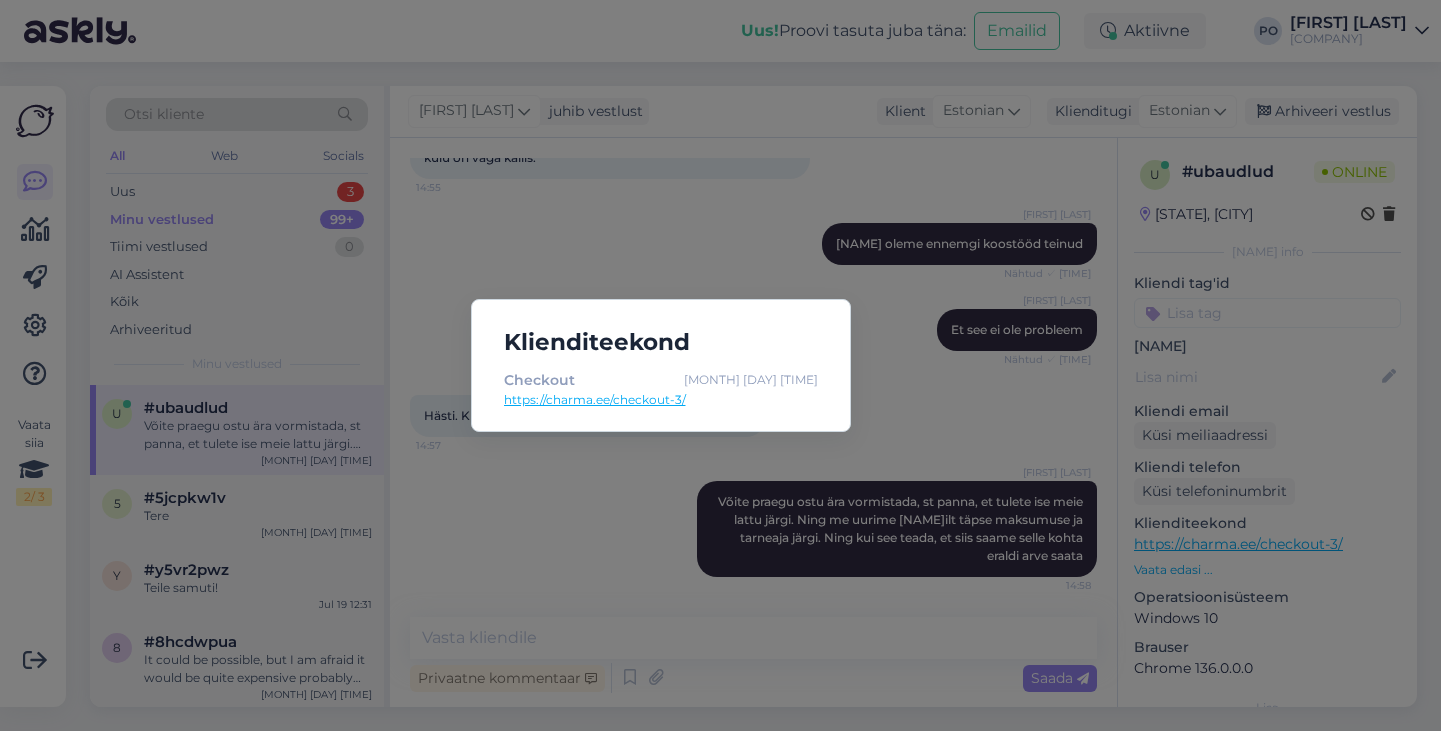 click on "Klienditeekond Checkout Aug 1 14:53  https://charma.ee/checkout-3/" at bounding box center [720, 365] 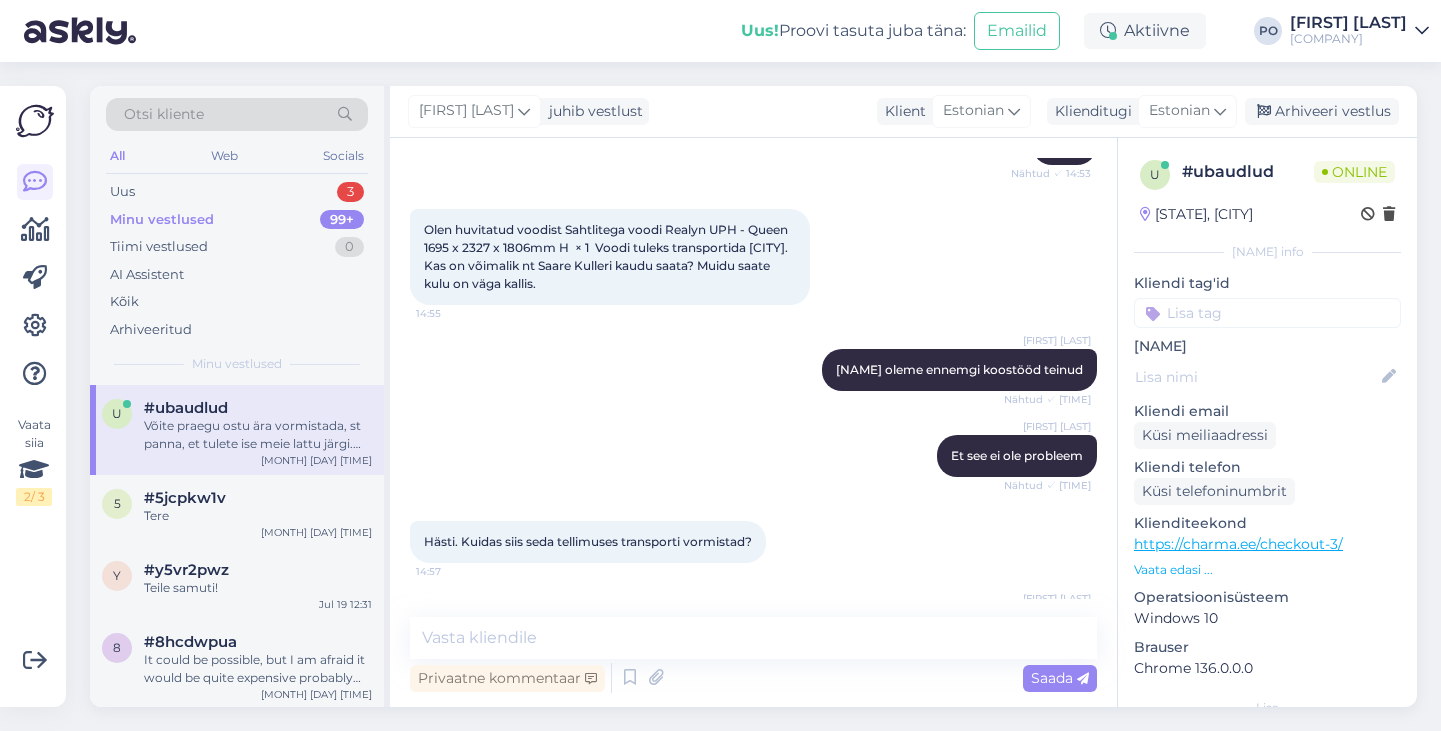 scroll, scrollTop: 353, scrollLeft: 0, axis: vertical 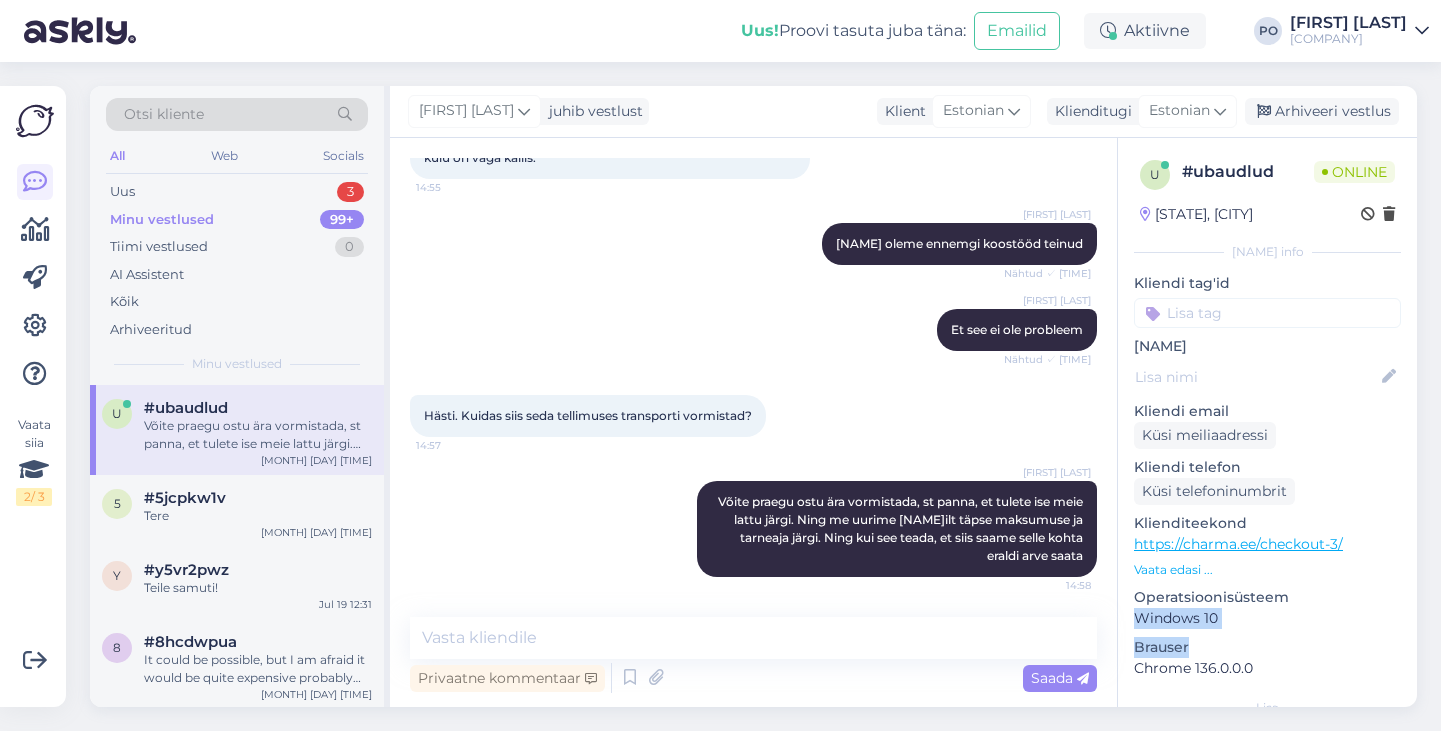 click on "Otsi kliente All Web Socials Uus 3 Minu vestlused 99+ Tiimi vestlused 0 AI Assistent Kõik Arhiveeritud Minu vestlused u #ubaudlud Võite praegu ostu ära vormistada, st panna, et tulete ise meie lattu järgi. Ning me uurime Saarekullerilt täpse maksumuse ja tarneaja järgi. Ning kui see teada, et siis saame selle kohta eraldi arve saata Aug 1 14:53  5 #5jcpkw1v Tere Jul 23 14:19  y #y5vr2pwz Teile samuti! Jul 19 12:31  8 #8hcdwpua It could be possible, but I am afraid it would be quite expensive probably around 50-100 eur Jul 16 10:21  n #nachaofs teile ka! Jul 14 17:30  k #ks3u9hbp Kahjuks jah, selle teenuse ostame ise sisse ja peame maksma Jul 14 15:36  v #vaicbaae хорошо, мы добавляем Jul 14 12:28  p #pnarqtit Peale vàljumist läheb ca 2 kuud aega kui meie lattu jõuavad Jul 10 9:36  m merilin@randverekool.edu.ee Fyne Dyme -le saaksime pakkuda 20% soodustust Jul 8 16:17  m #m4cdqeim About what couch you are intrested Jul 7 14:00  m #m9qqlncm Jul 5 9:07  e #e7ag6ivv Super! Tänud :) s c" at bounding box center [759, 396] 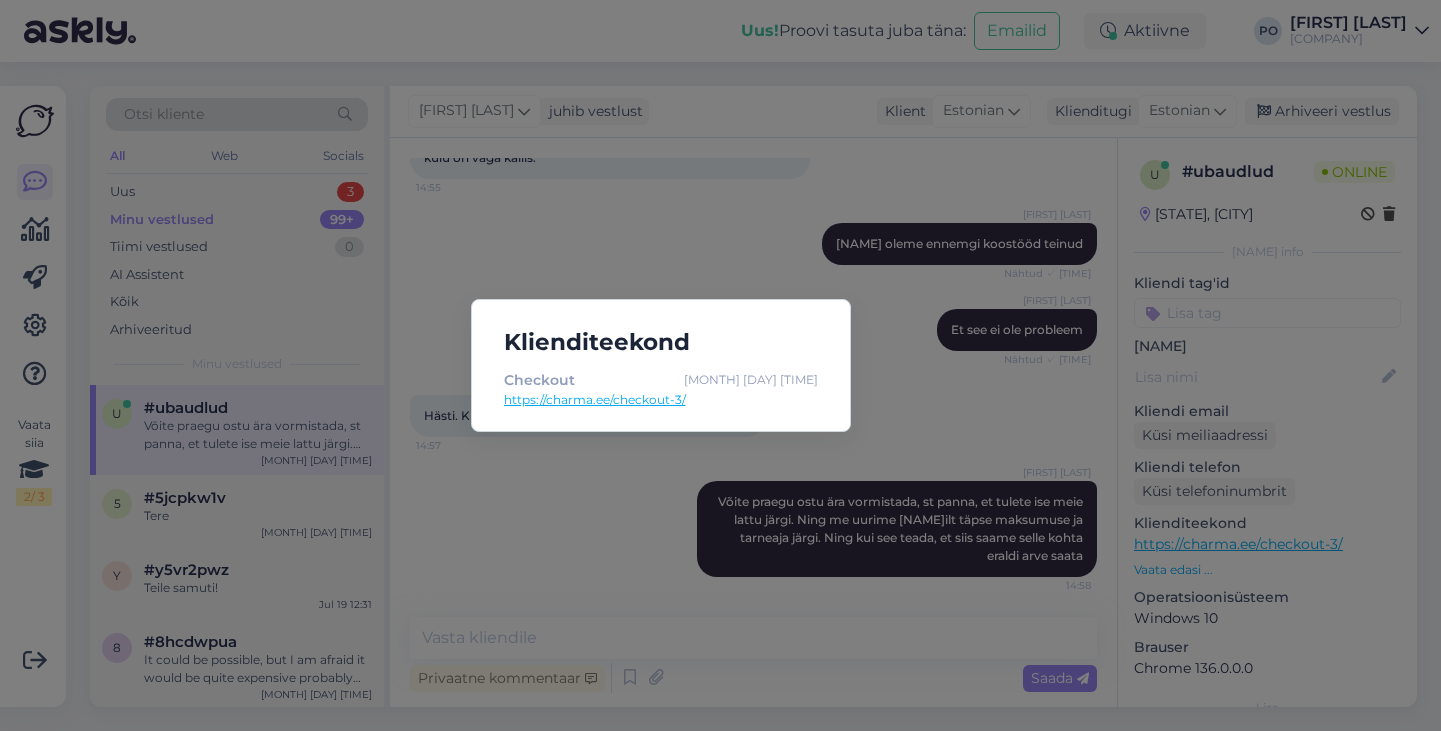 click on "Klienditeekond Checkout Aug 1 14:53  https://charma.ee/checkout-3/" at bounding box center [720, 365] 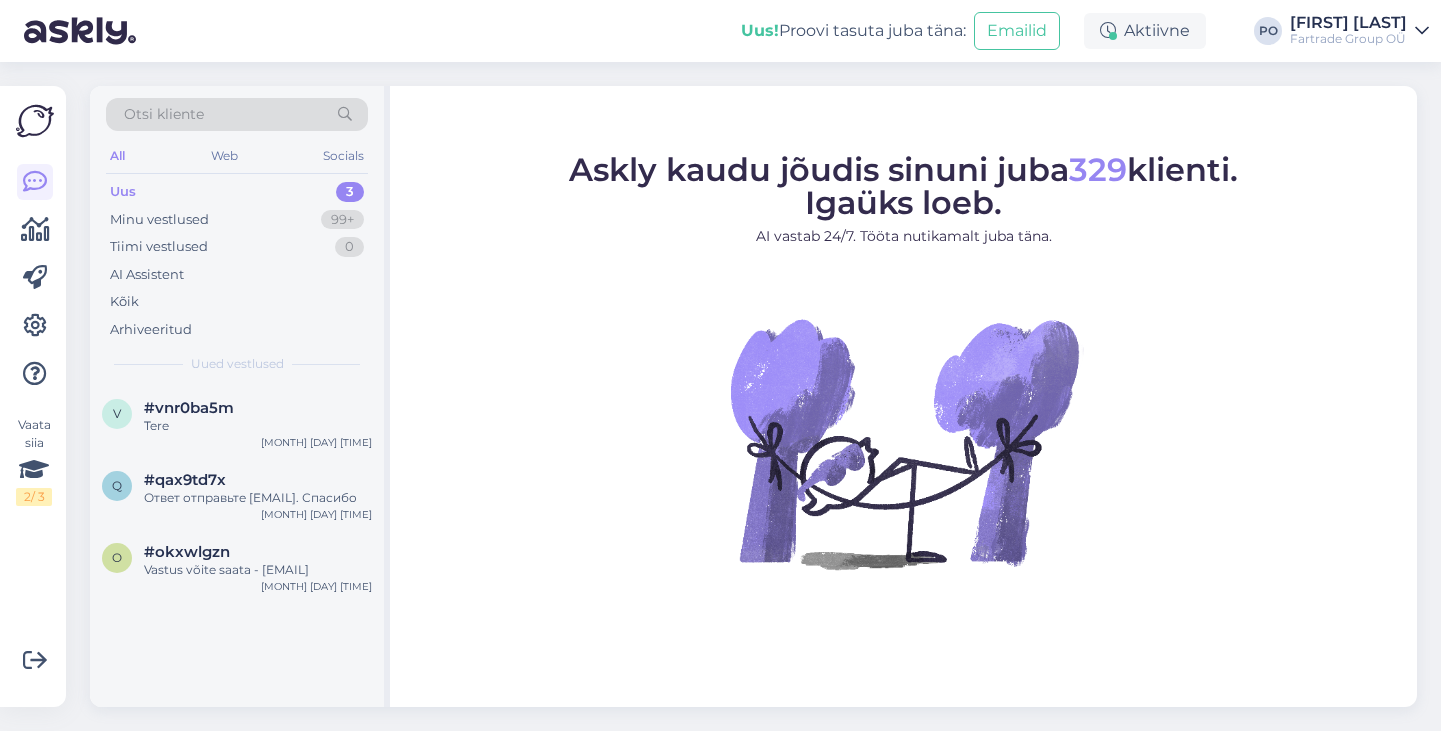scroll, scrollTop: 0, scrollLeft: 0, axis: both 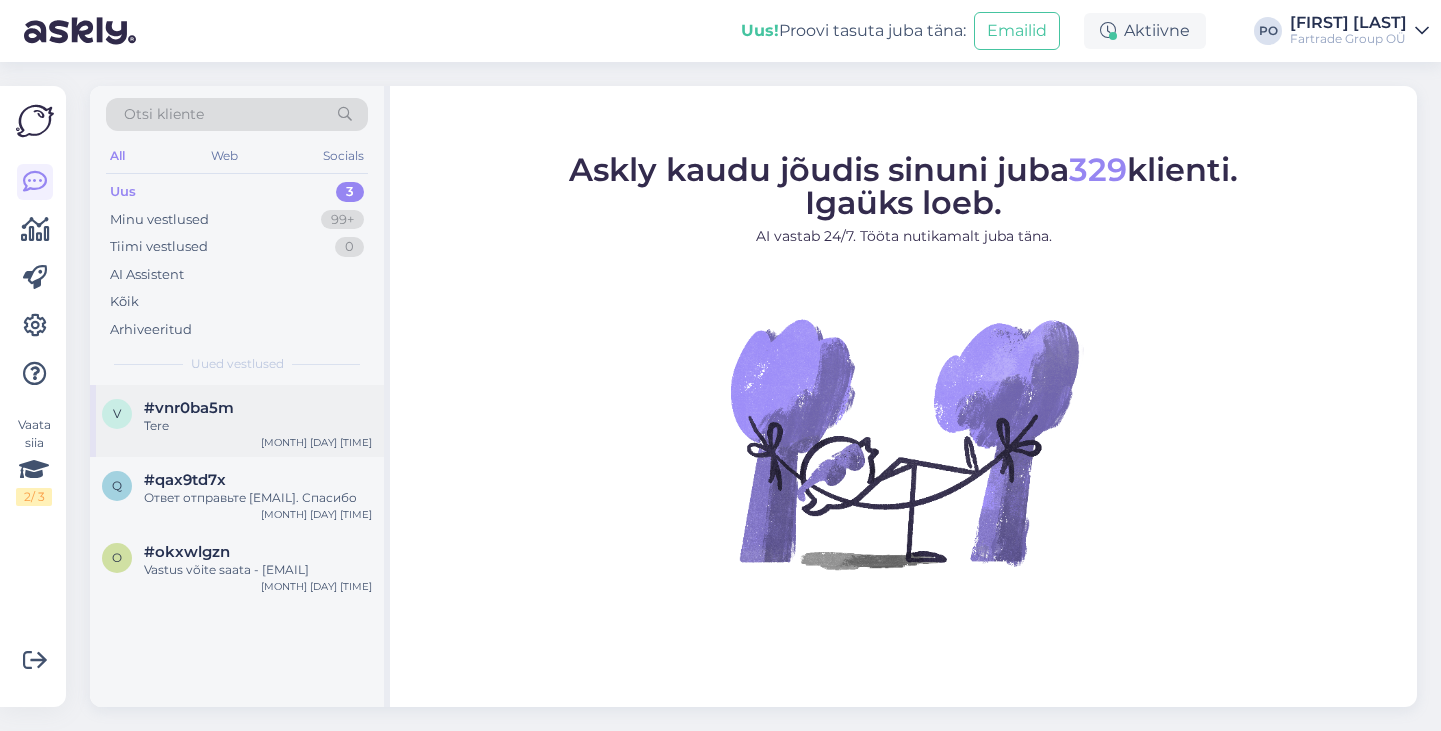 click on "v #[TAG] [FIRST] [MONTH] [DAY] [TIME]" at bounding box center (237, 421) 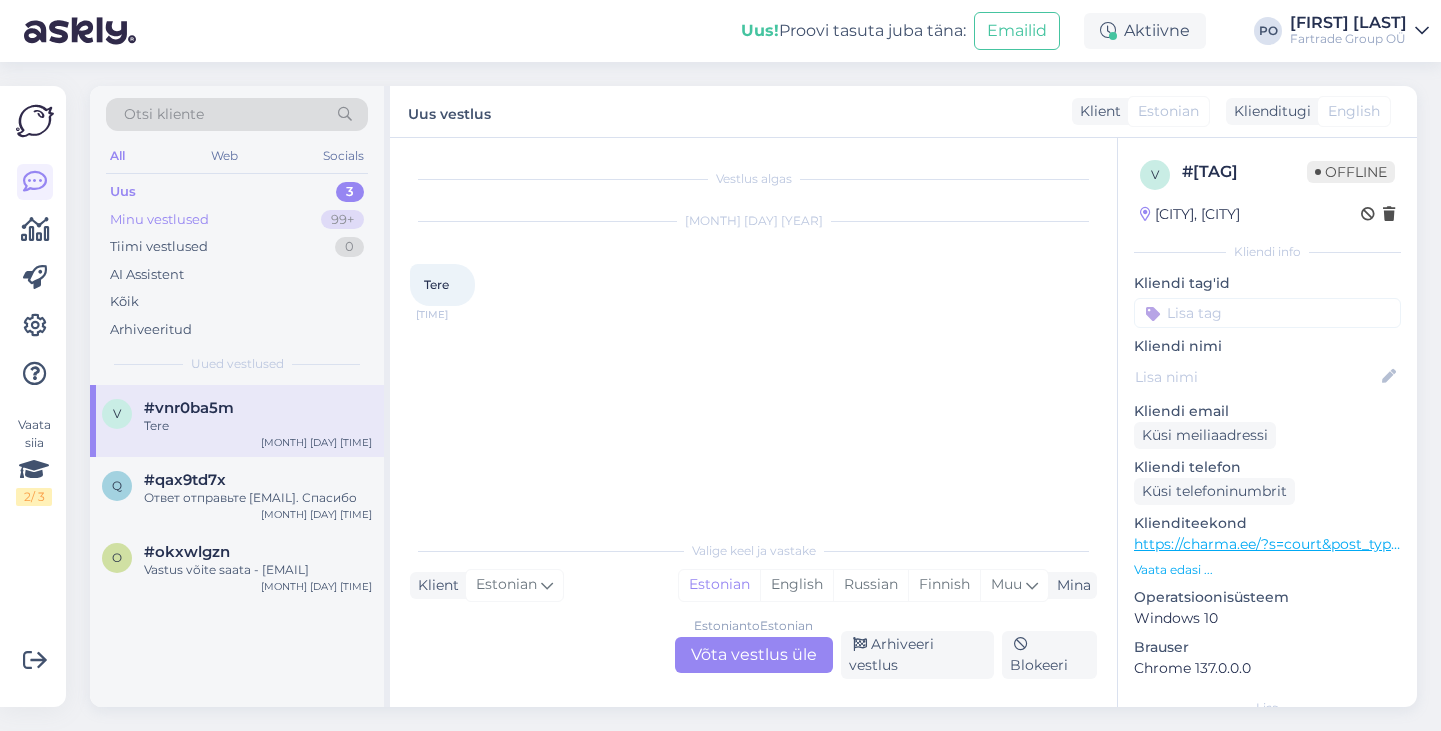 click on "Minu vestlused 99+" at bounding box center [237, 220] 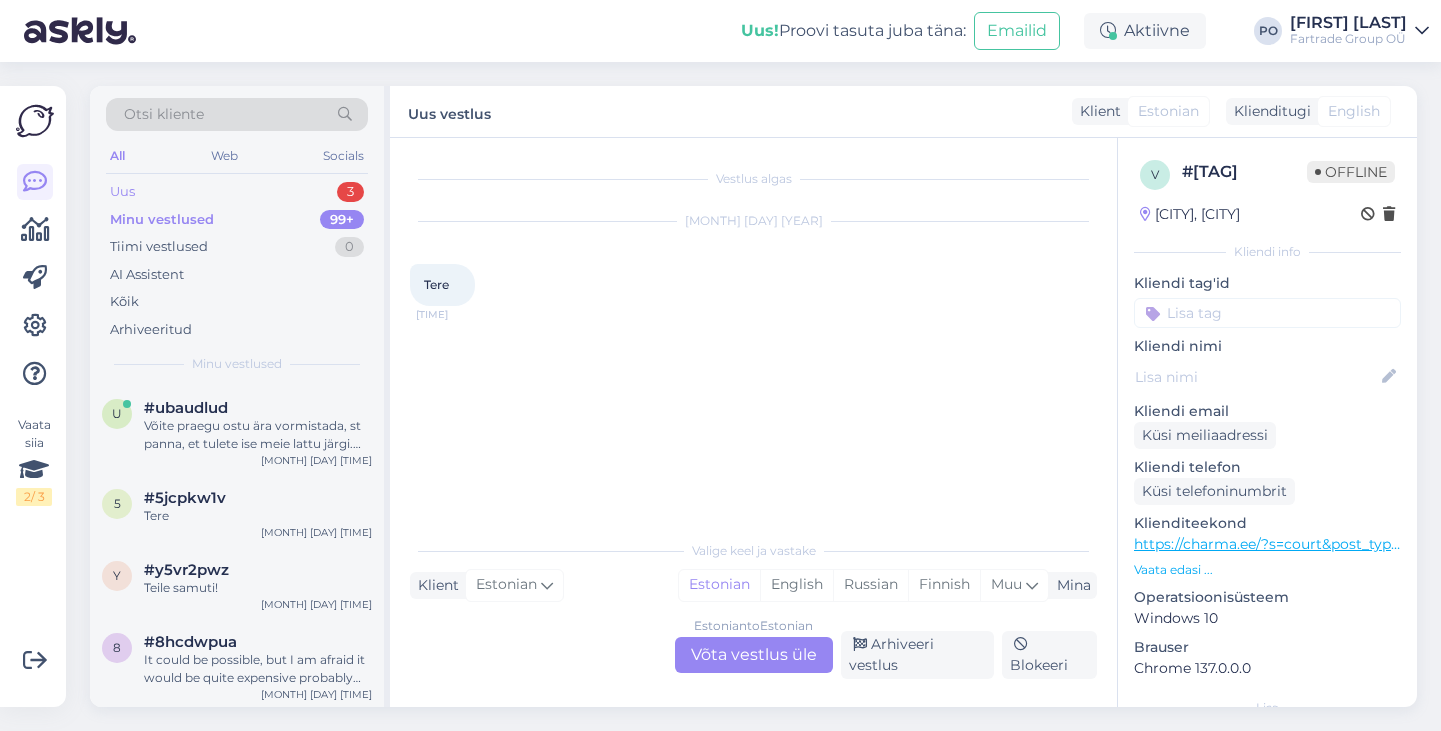 click on "Uus 3" at bounding box center [237, 192] 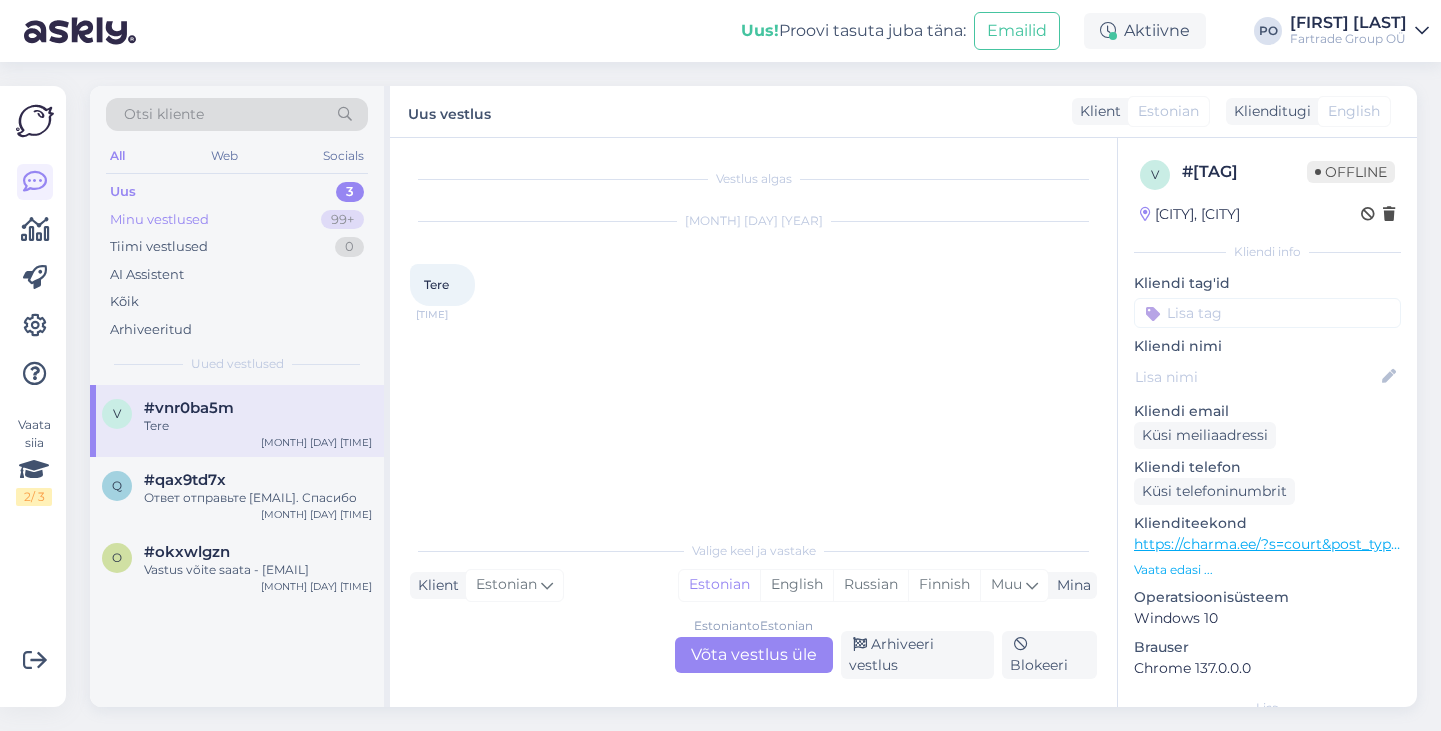 click on "Minu vestlused 99+" at bounding box center (237, 220) 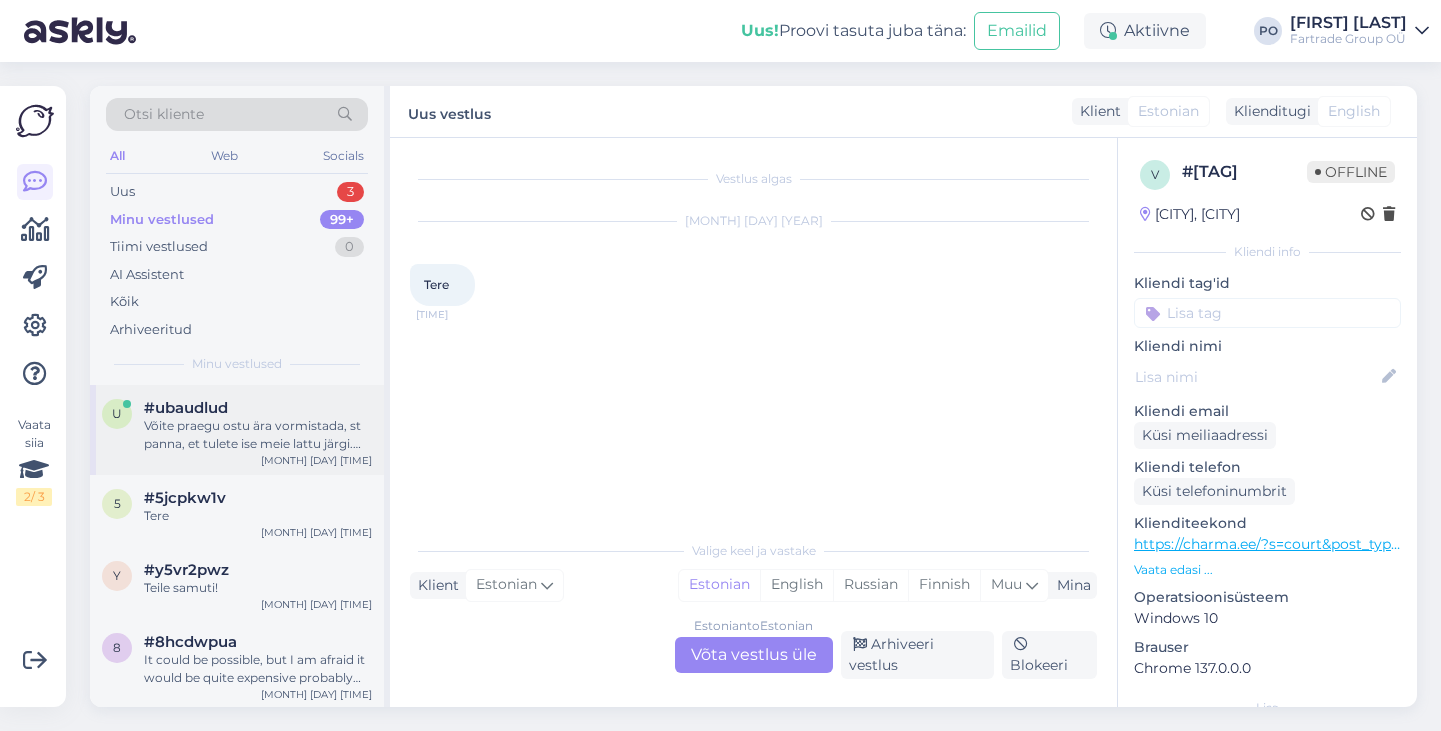 click on "#ubaudlud" at bounding box center [258, 408] 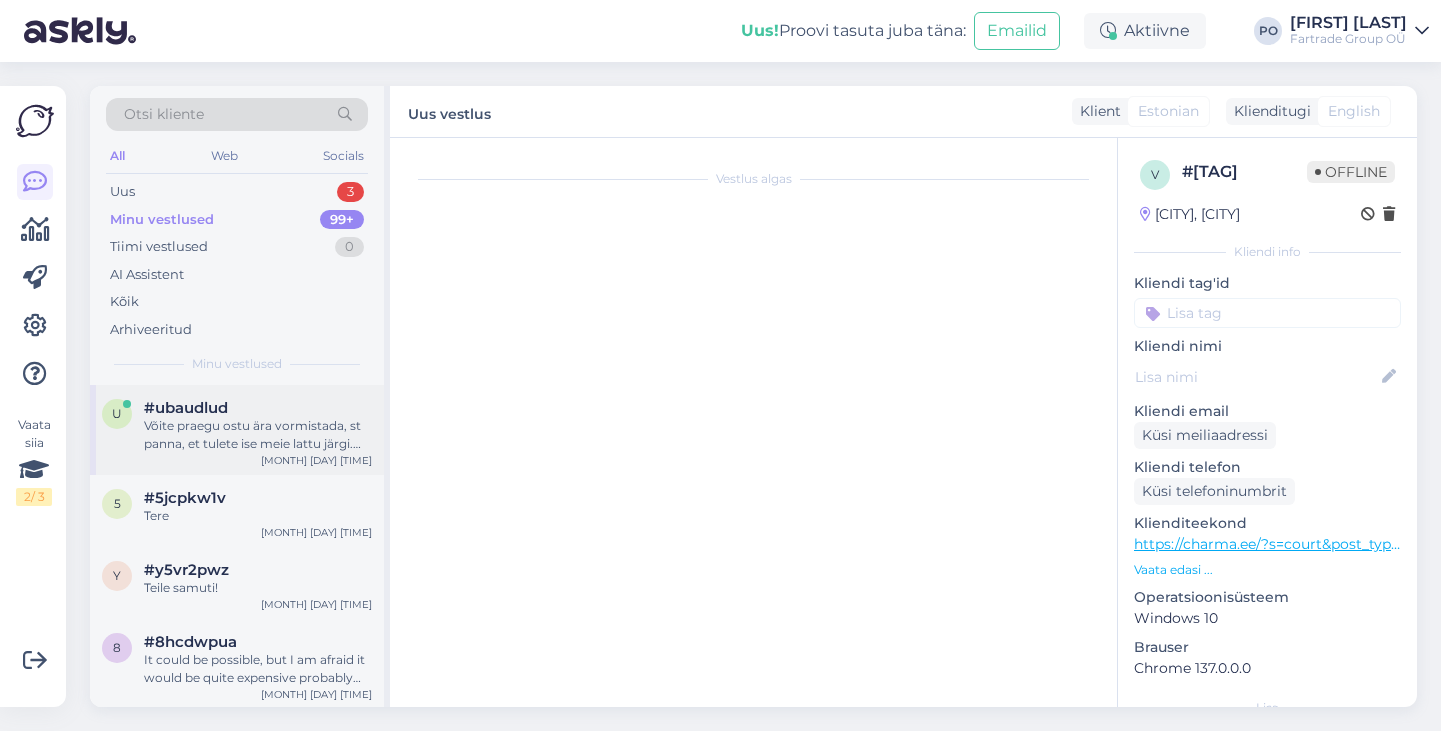 scroll, scrollTop: 353, scrollLeft: 0, axis: vertical 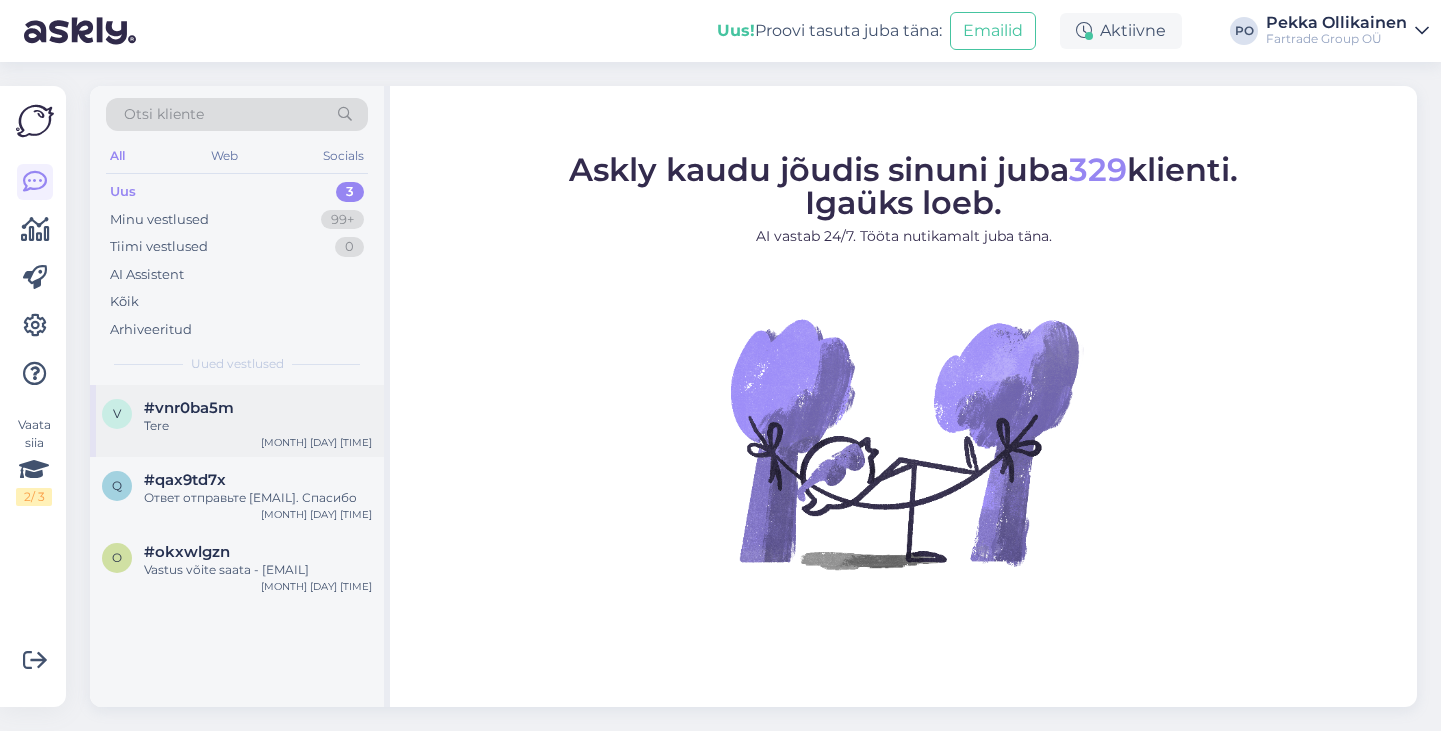 click on "#vnr0ba5m" at bounding box center [189, 408] 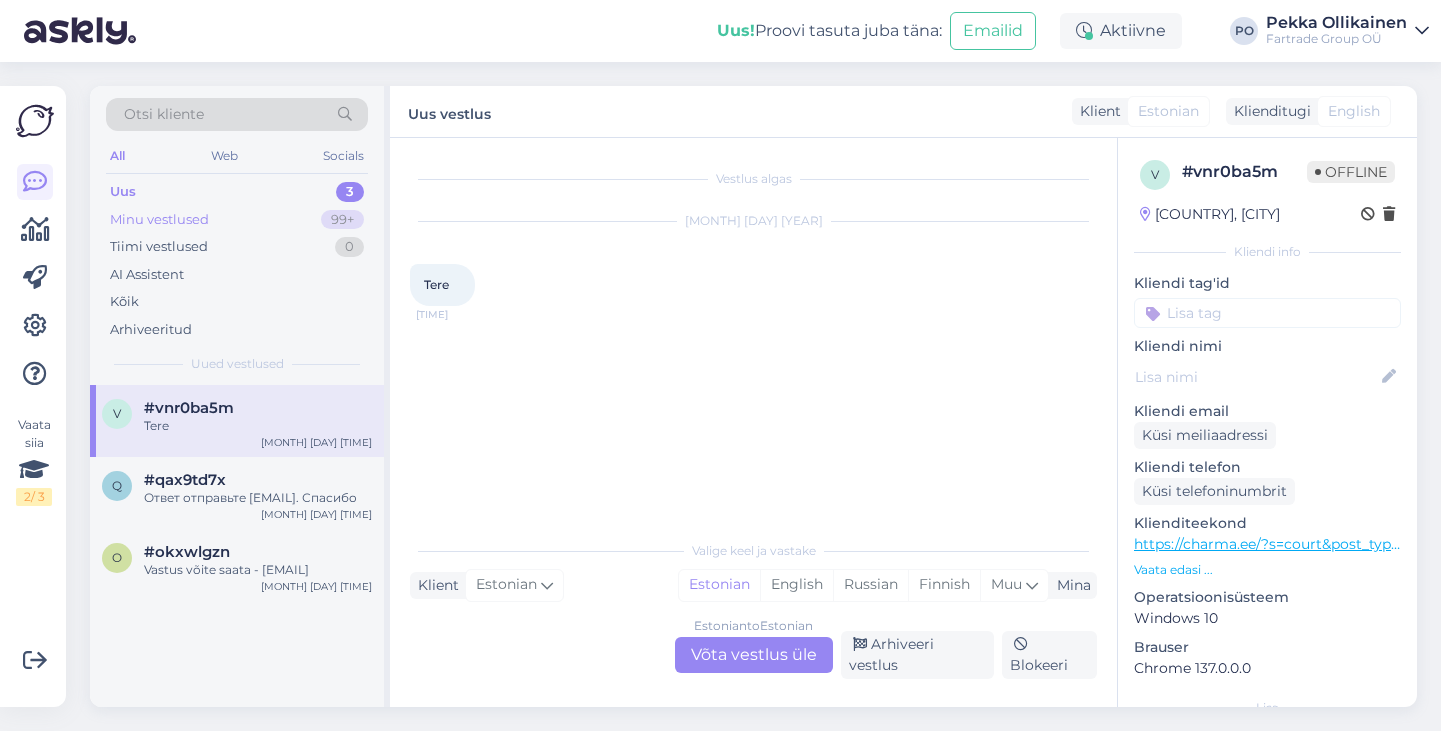 click on "Minu vestlused 99+" at bounding box center (237, 220) 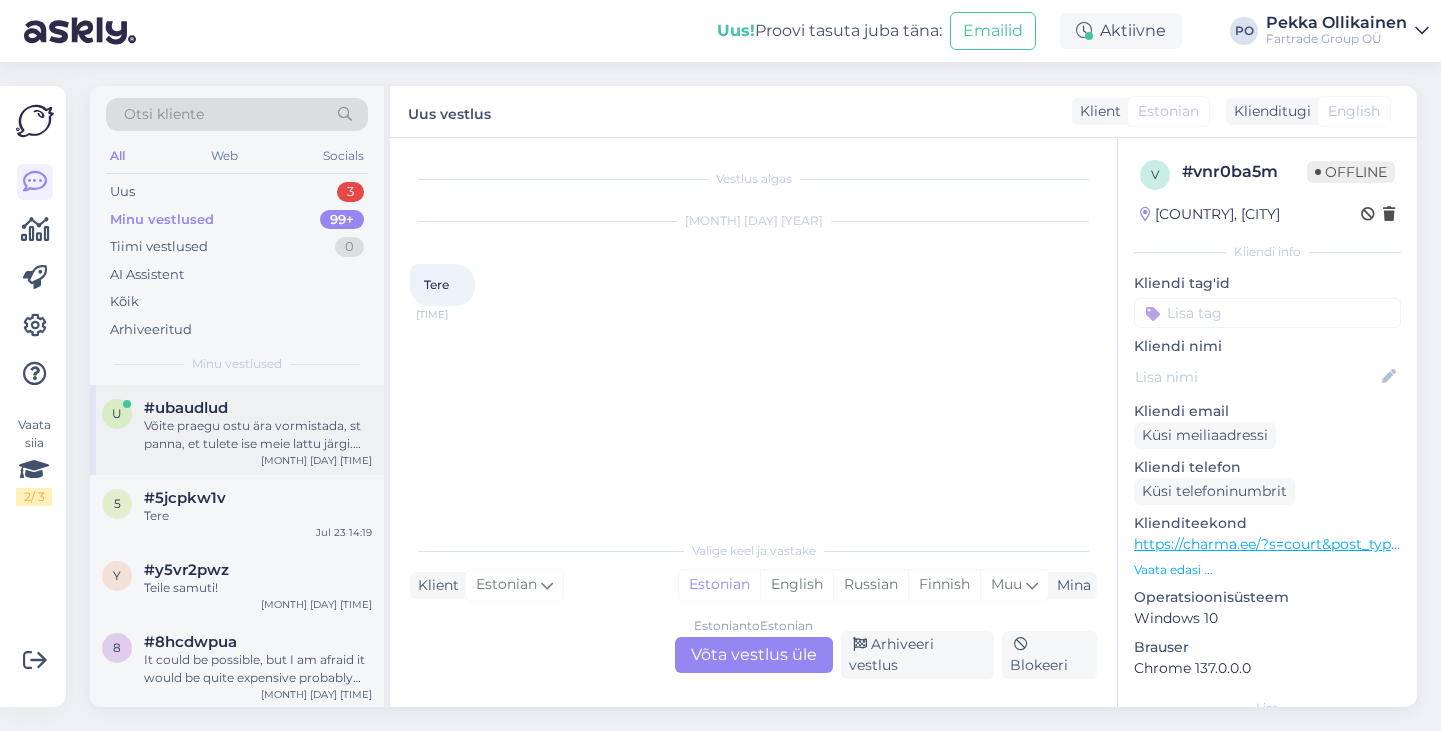 click on "Võite praegu ostu ära vormistada, st panna, et tulete ise meie lattu järgi. Ning me uurime Saarekullerilt täpse maksumuse ja tarneaja järgi. Ning kui see teada, et siis saame selle kohta eraldi arve saata" at bounding box center [258, 435] 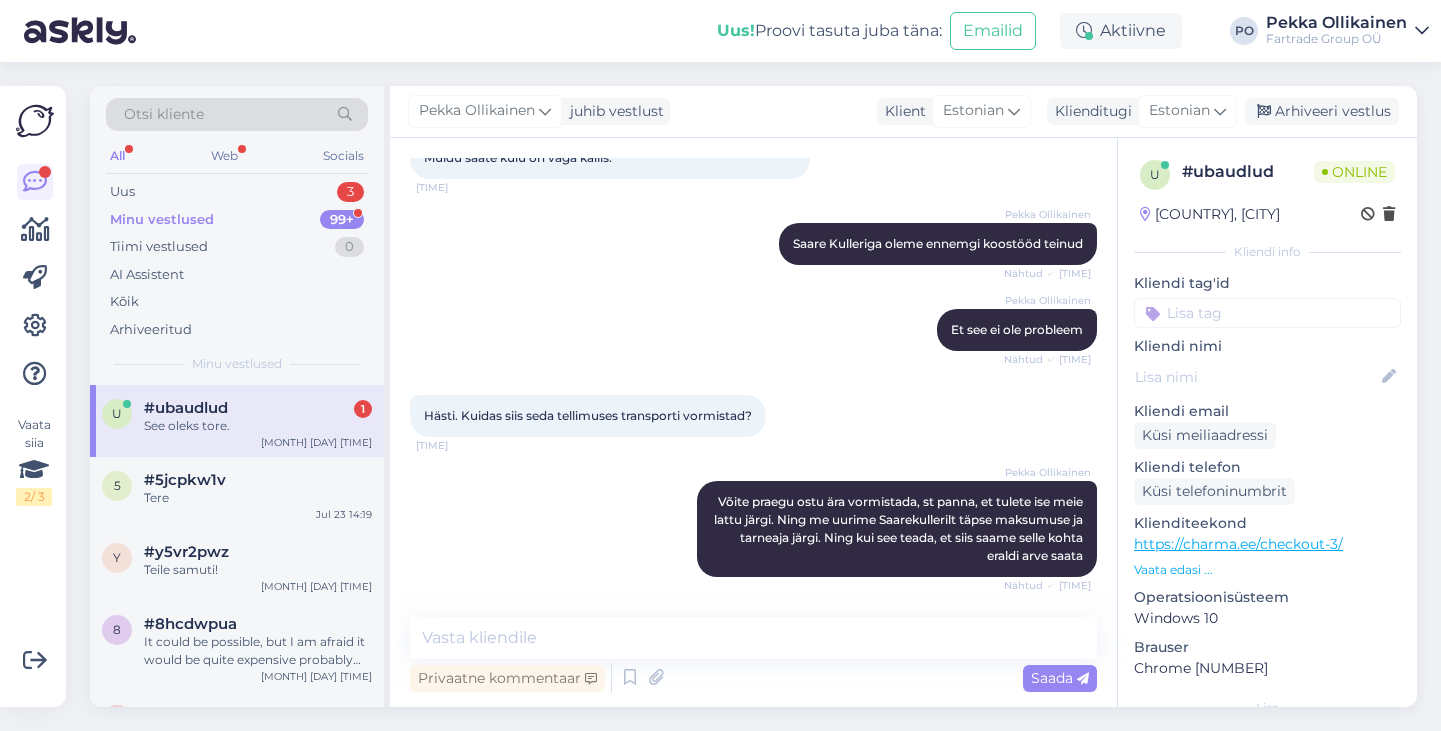 scroll, scrollTop: 439, scrollLeft: 0, axis: vertical 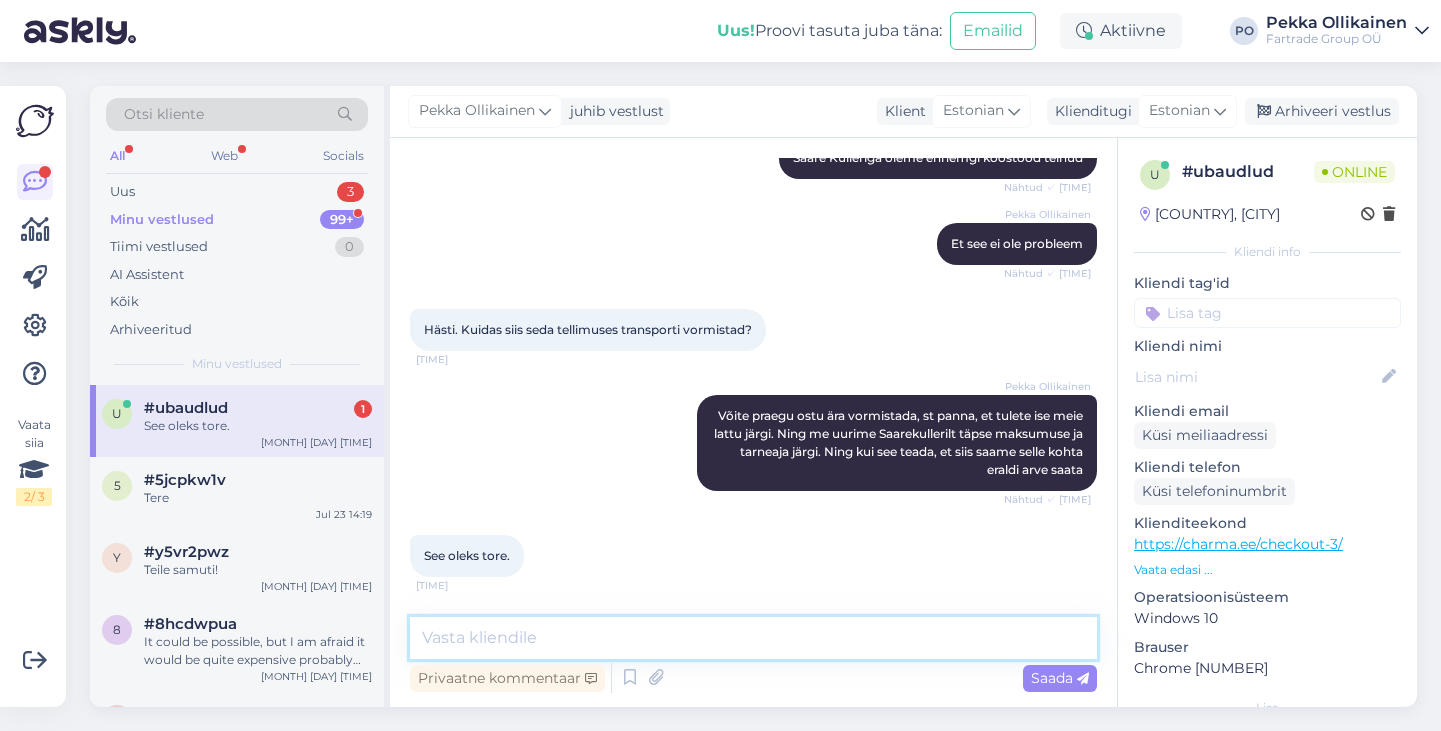 click at bounding box center [753, 638] 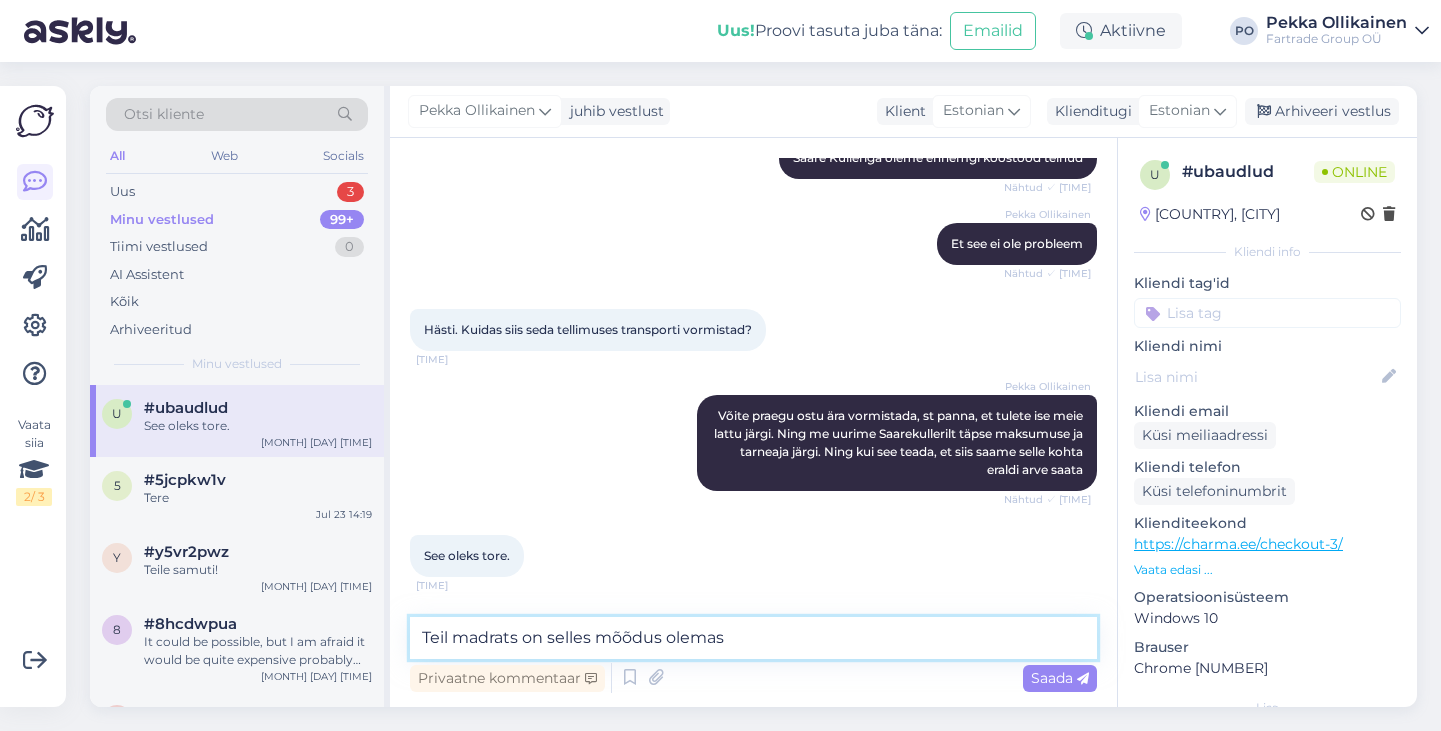 type on "Teil madrats on selles mõõdus olemas?" 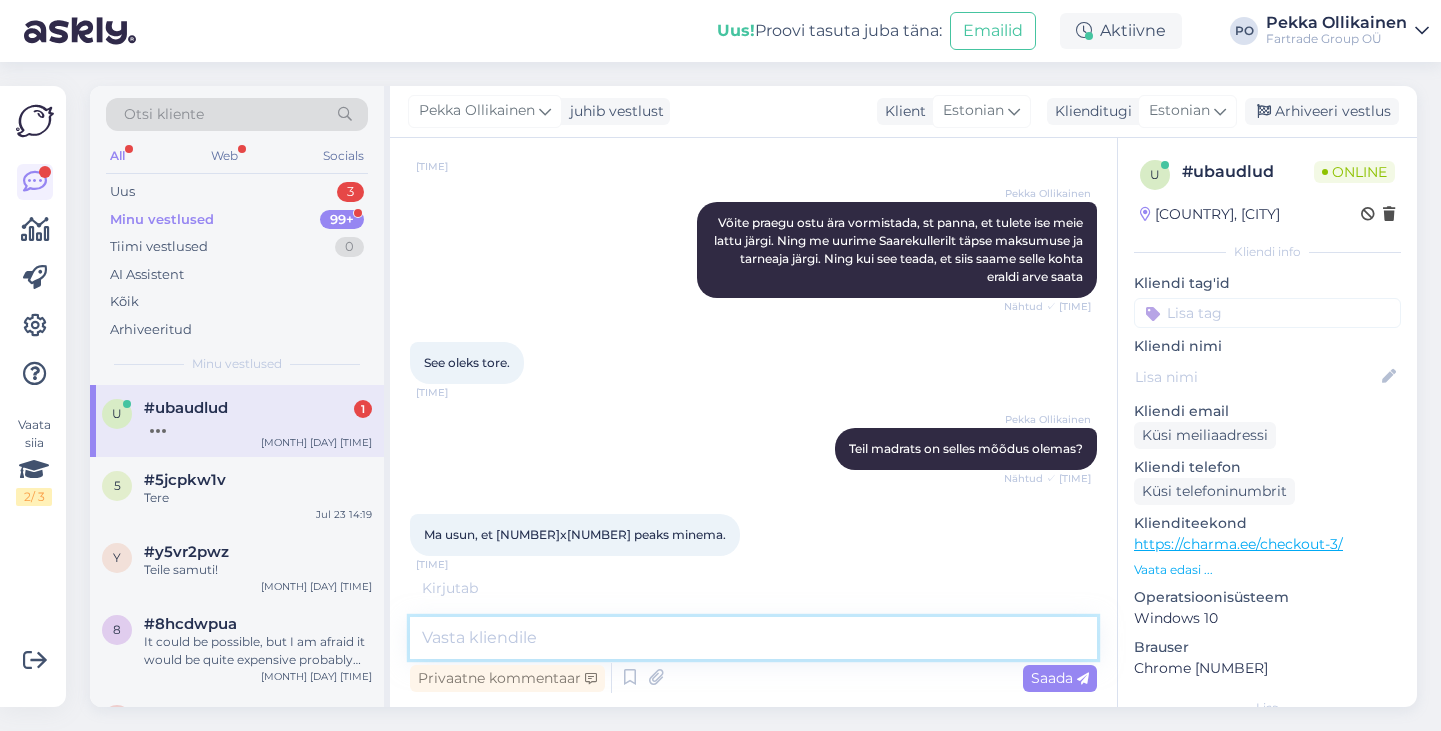 scroll, scrollTop: 611, scrollLeft: 0, axis: vertical 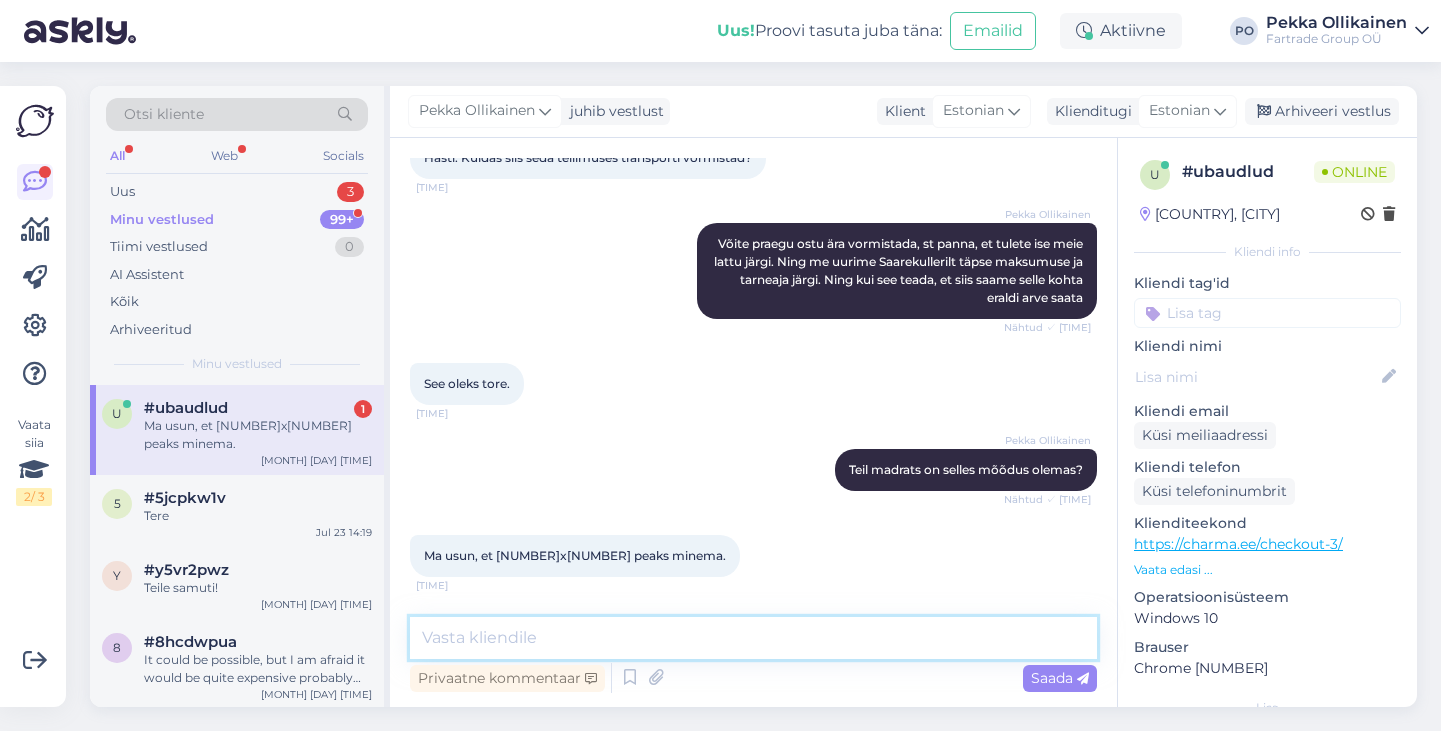 click at bounding box center [753, 638] 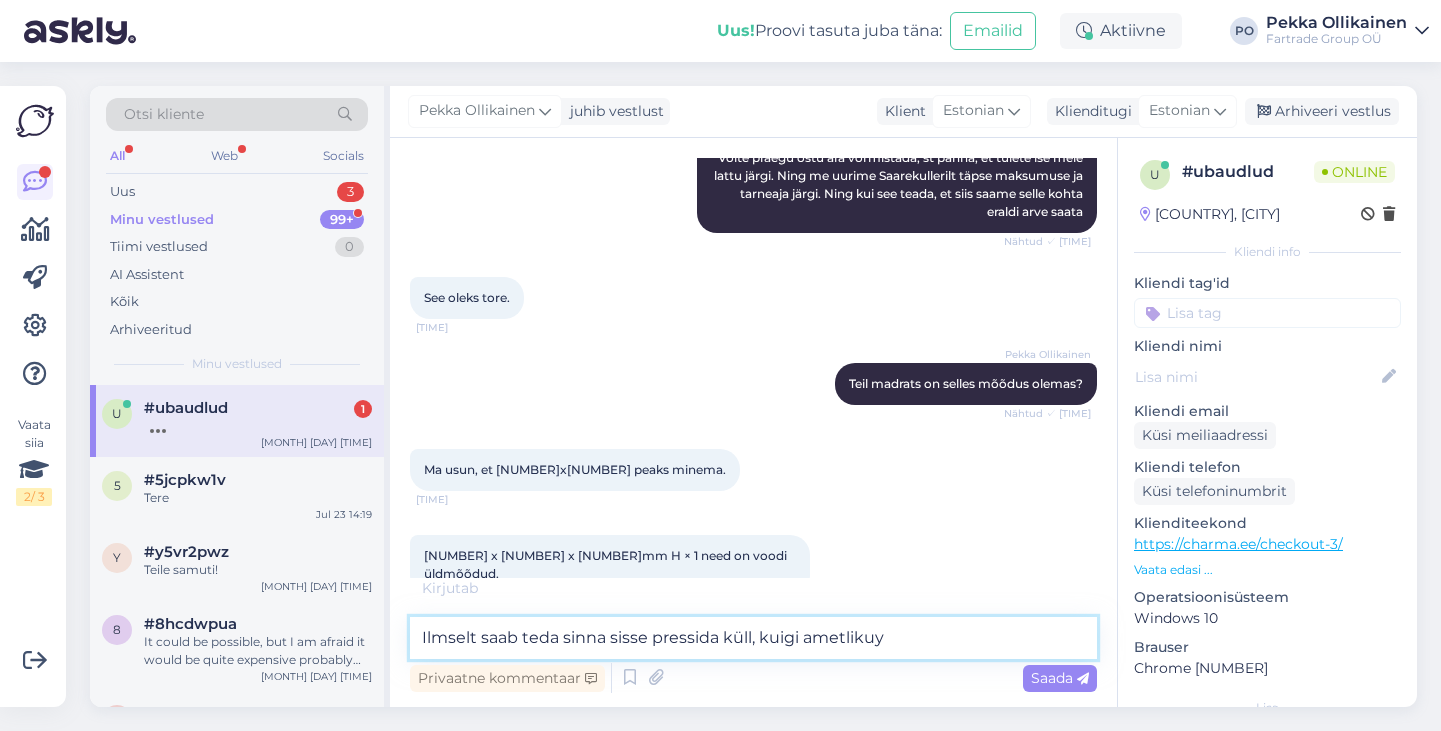 scroll, scrollTop: 718, scrollLeft: 0, axis: vertical 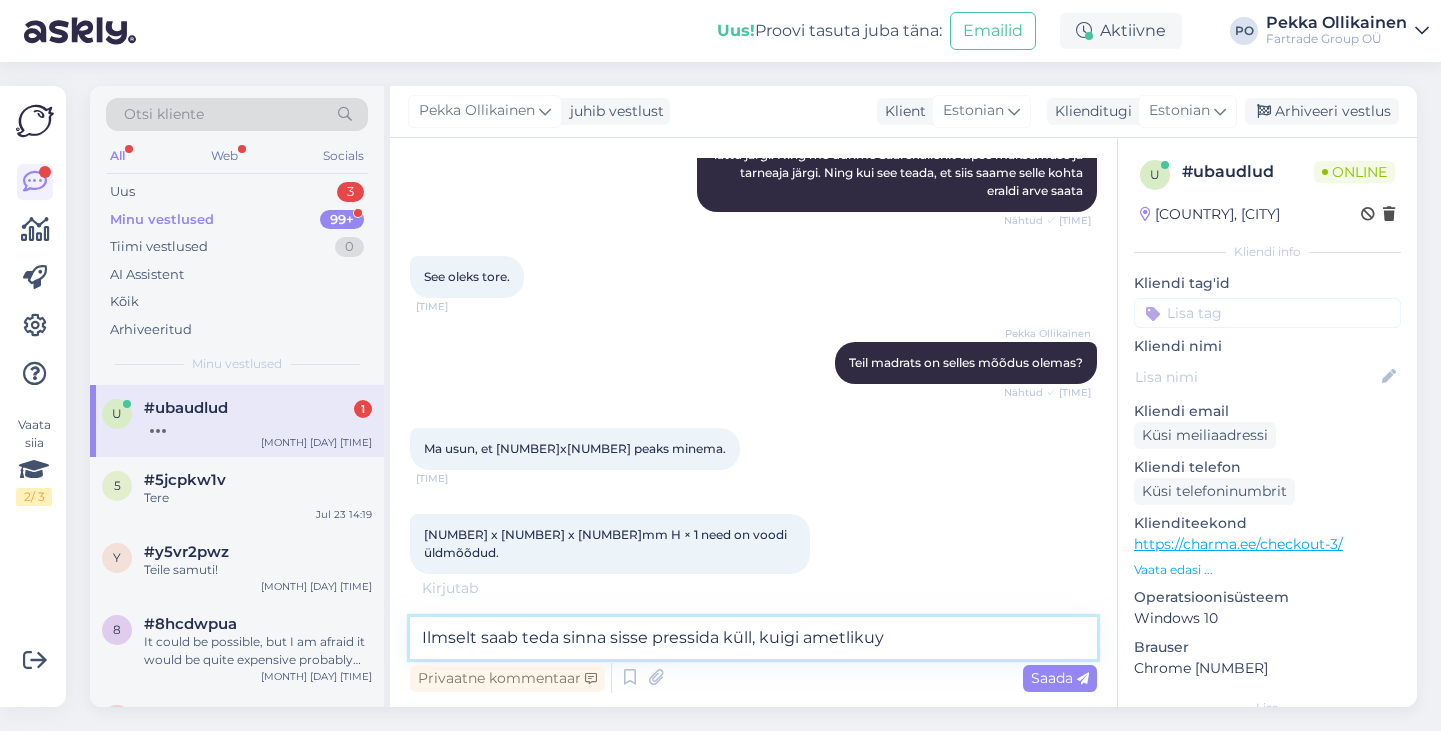 click on "Ilmselt saab teda sinna sisse pressida küll, kuigi ametlikuy" at bounding box center (753, 638) 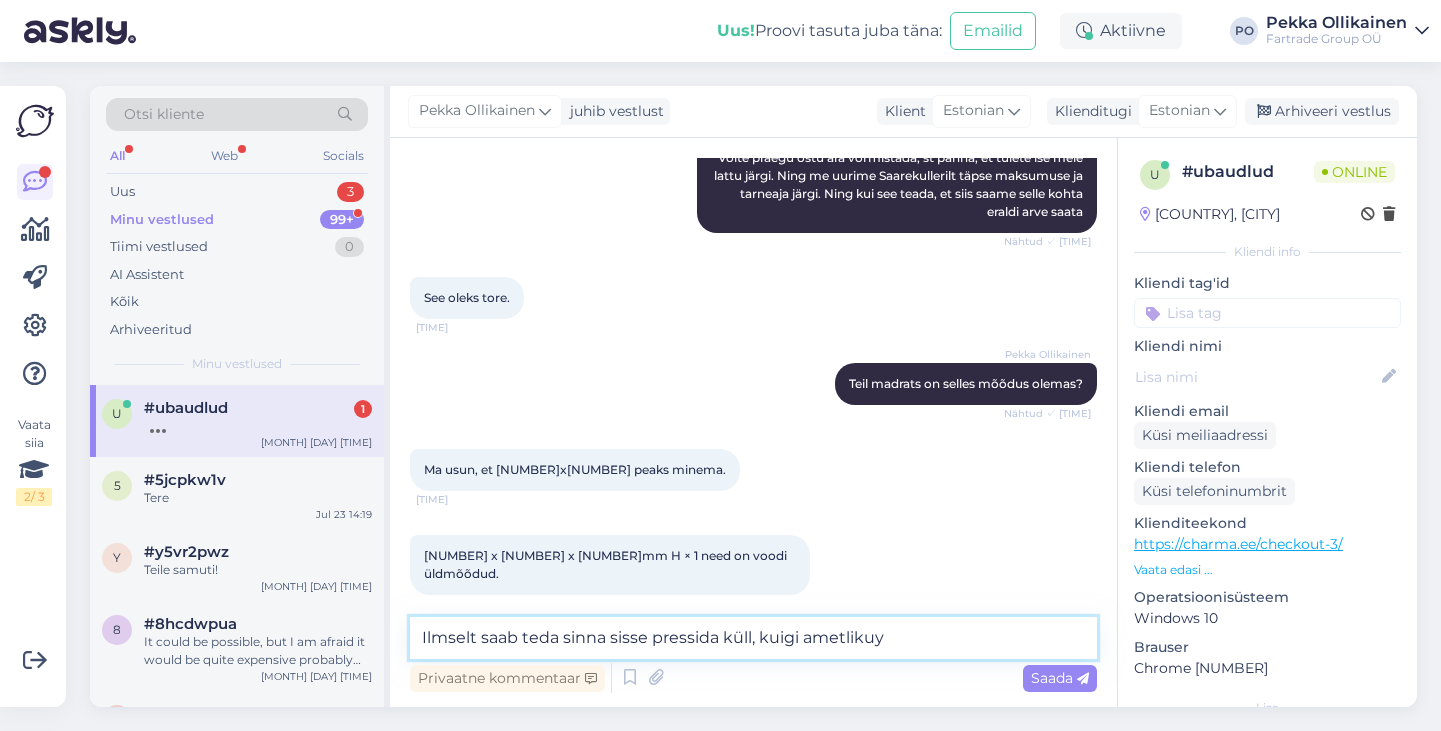 scroll, scrollTop: 783, scrollLeft: 0, axis: vertical 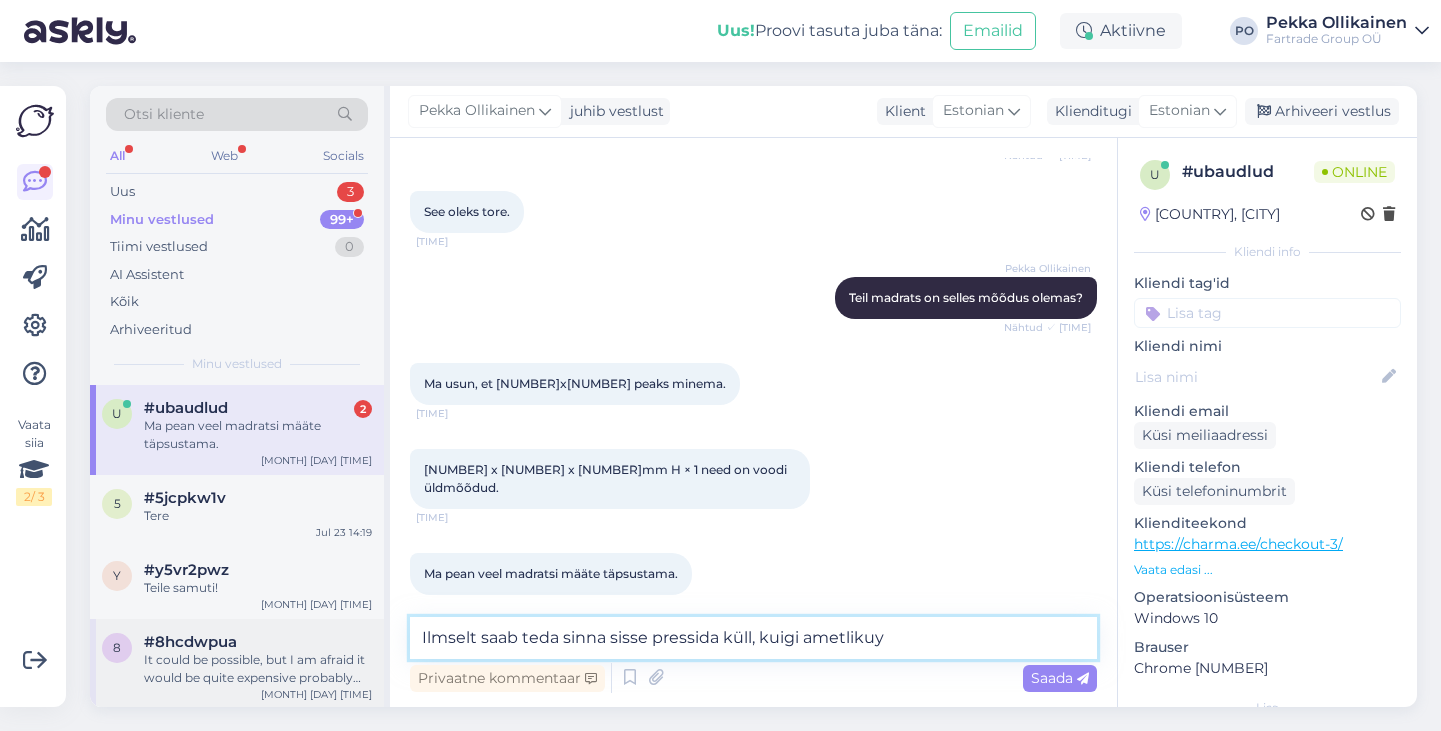 drag, startPoint x: 901, startPoint y: 640, endPoint x: 371, endPoint y: 641, distance: 530.0009 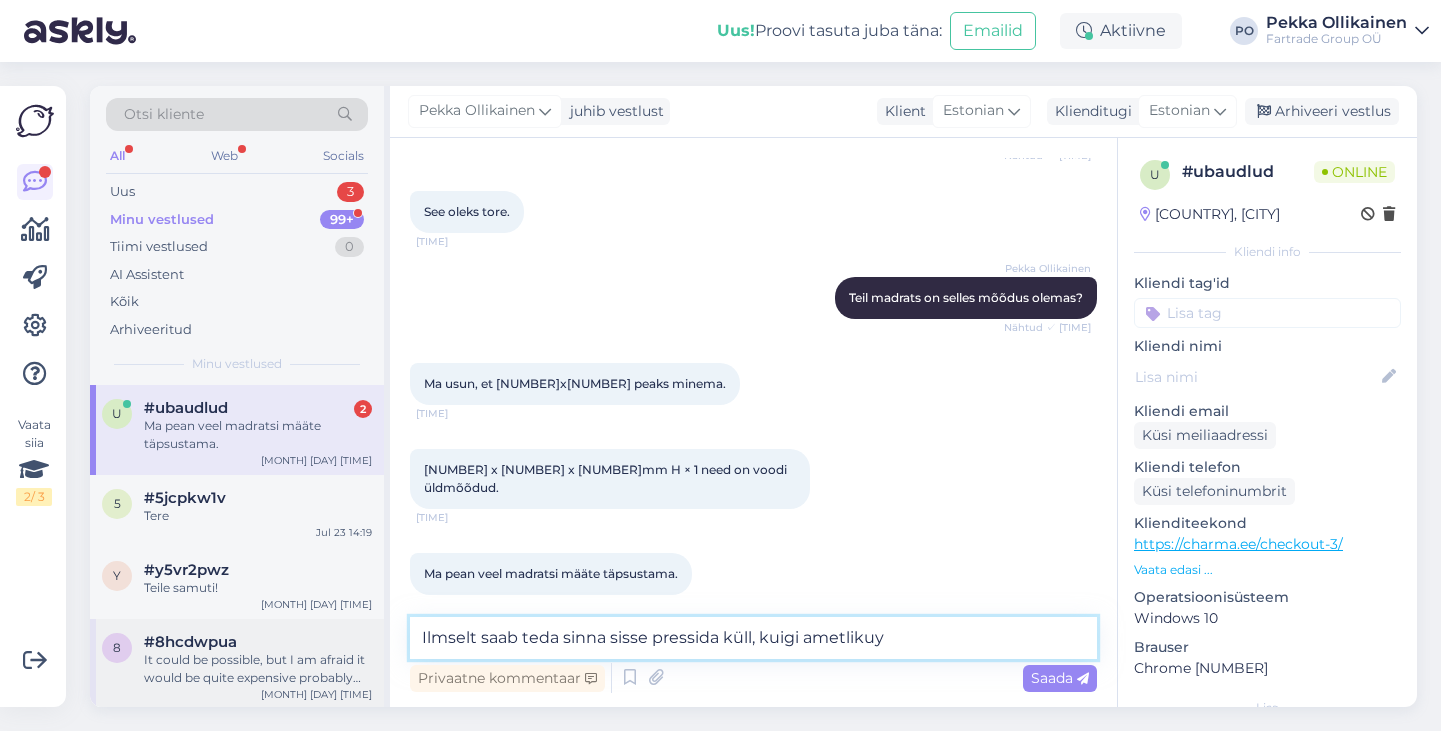 click on "Otsi kliente All Web Socials Uus 3 Minu vestlused 99+ Tiimi vestlused 0 AI Assistent Kõik Arhiveeritud Minu vestlused u #ubaudlud 2 Ma pean veel madratsi määte täpsustama. [MONTH] [DAY] [TIME]  5 #5jcpkw1v Tere [MONTH] [DAY] [TIME]  y #y5vr2pwz Teile samuti! [MONTH] [DAY] [TIME]  8 #8hcdwpua It could be possible, but I am afraid it would be quite expensive probably around 50-100 eur [MONTH] [DAY] [TIME]  n #nachaofs teile ka! [MONTH] [DAY] [TIME]  k #ks3u9hbp Kahjuks jah, selle teenuse ostame ise sisse ja peame maksma [MONTH] [DAY] [TIME]  v #vaicbaae хорошо, мы добавляем [MONTH] [DAY] [TIME]  p #pnarqtit Peale vàljumist läheb ca 2 kuud aega kui meie lattu jõuavad [MONTH] [DAY] [TIME]  m [EMAIL] Fyne Dyme -le saaksime pakkuda 20% soodustust [MONTH] [DAY] [TIME]  m #m4cdqeim About what couch you are intrested [MONTH] [DAY] [TIME]  m #m9qqlncm https://charma.ee/toode/recliner-diivan-leesworth/ [MONTH] [DAY] [TIME]  e #e7ag6ivv Super! Tänud :) [MONTH] [DAY] [TIME]  s #shub35ay Selge, tänud [MONTH] [DAY] [TIME]  c #cpjmaefw [MONTH] [DAY] [TIME]  e [EMAIL] [MONTH] [DAY] [TIME]  m" at bounding box center (753, 396) 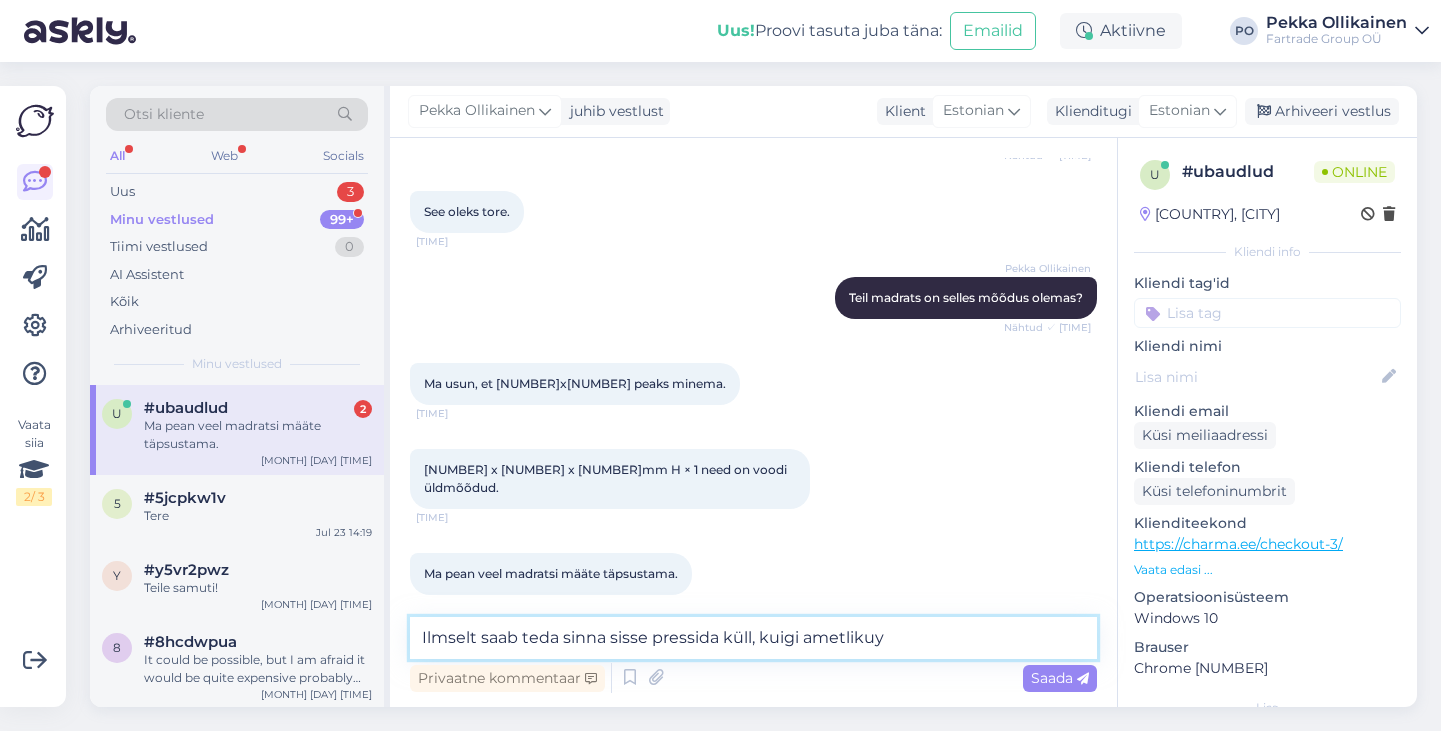 click on "Ilmselt saab teda sinna sisse pressida küll, kuigi ametlikuy" at bounding box center [753, 638] 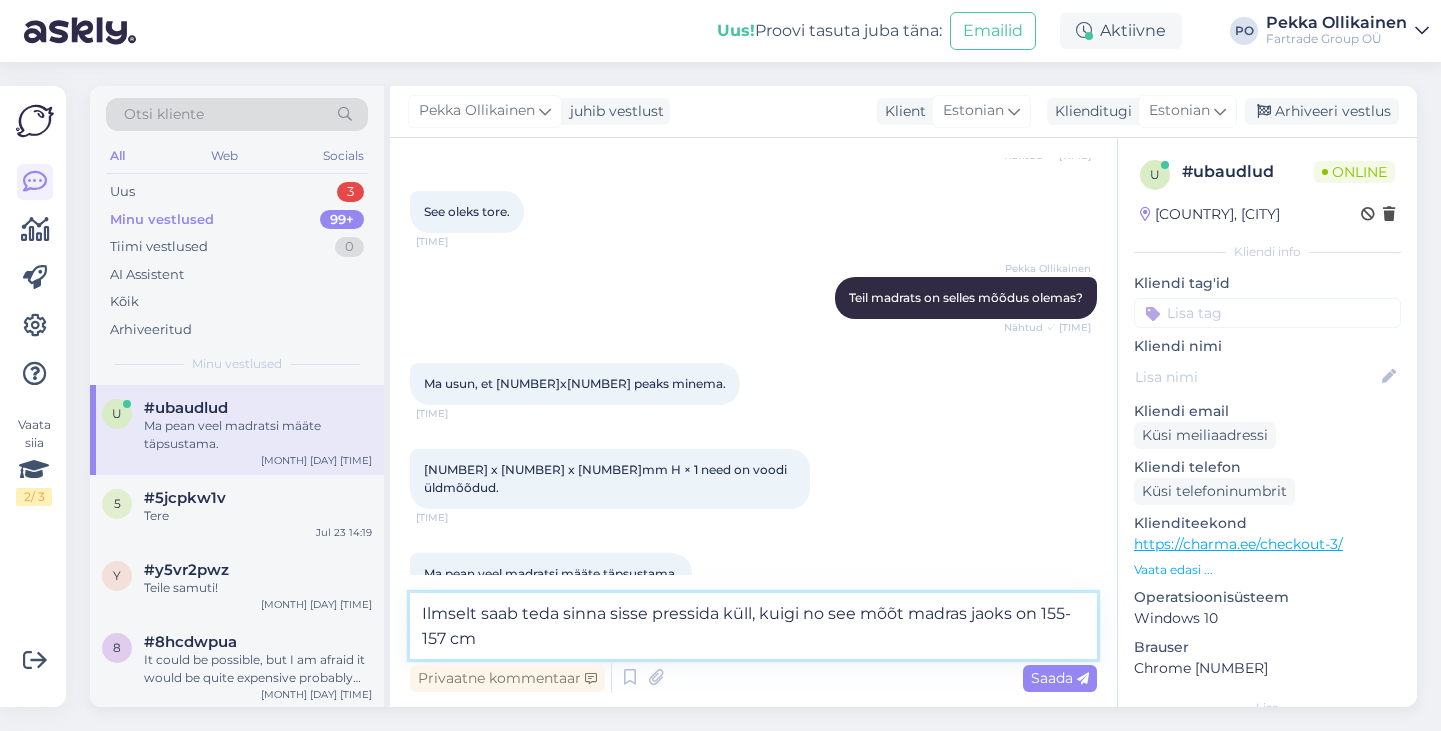 drag, startPoint x: 754, startPoint y: 620, endPoint x: 754, endPoint y: 546, distance: 74 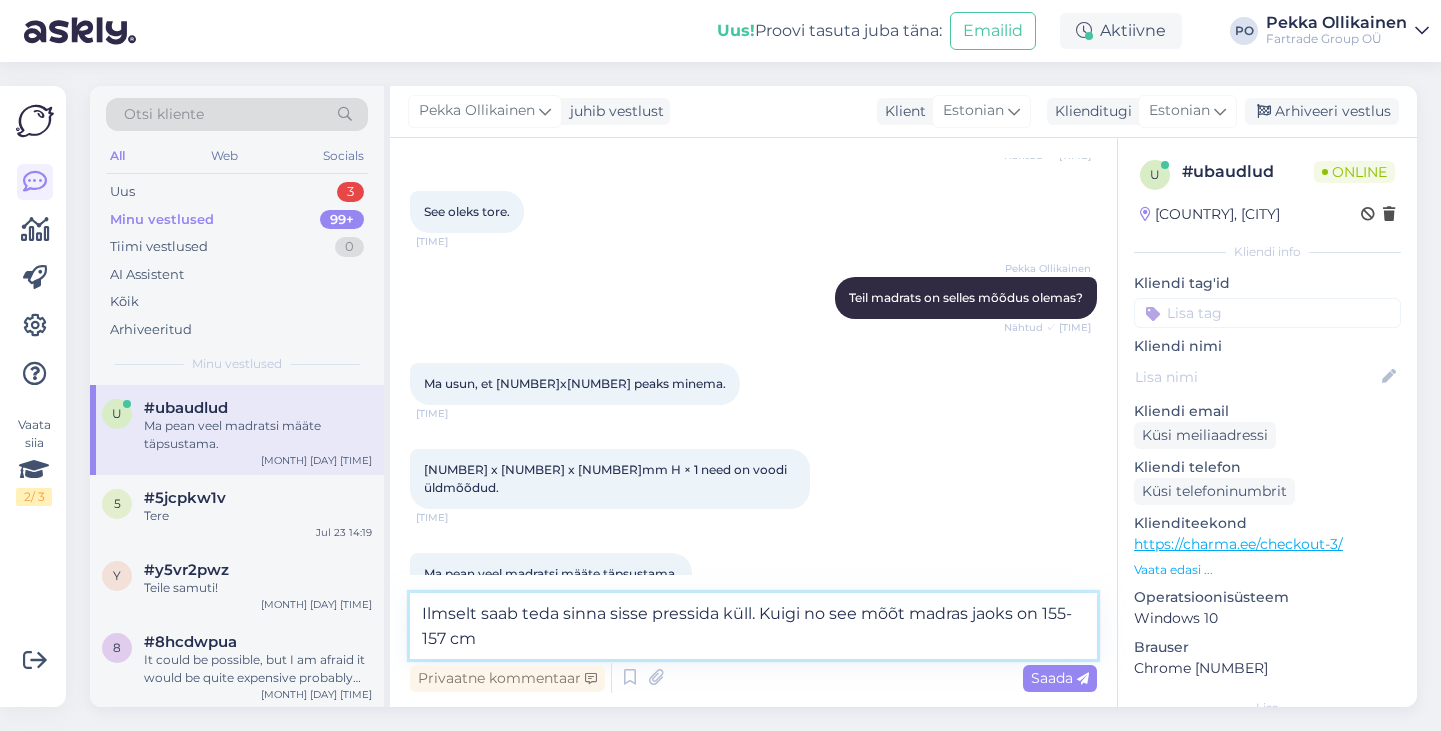 click on "Ilmselt saab teda sinna sisse pressida küll. Kuigi no see mõõt madras jaoks on 155-157 cm" at bounding box center [753, 626] 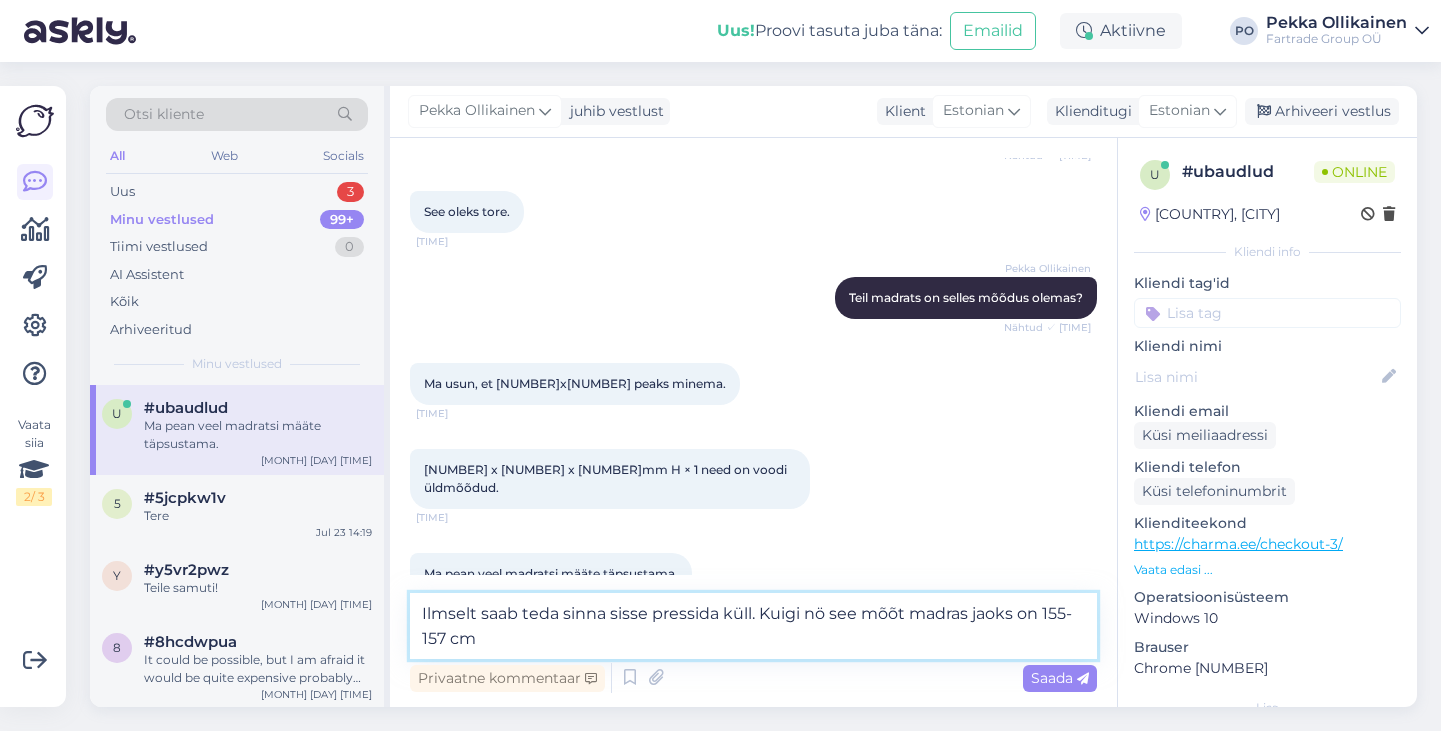 click on "Ilmselt saab teda sinna sisse pressida küll. Kuigi nö see mõõt madras jaoks on 155-157 cm" at bounding box center (753, 626) 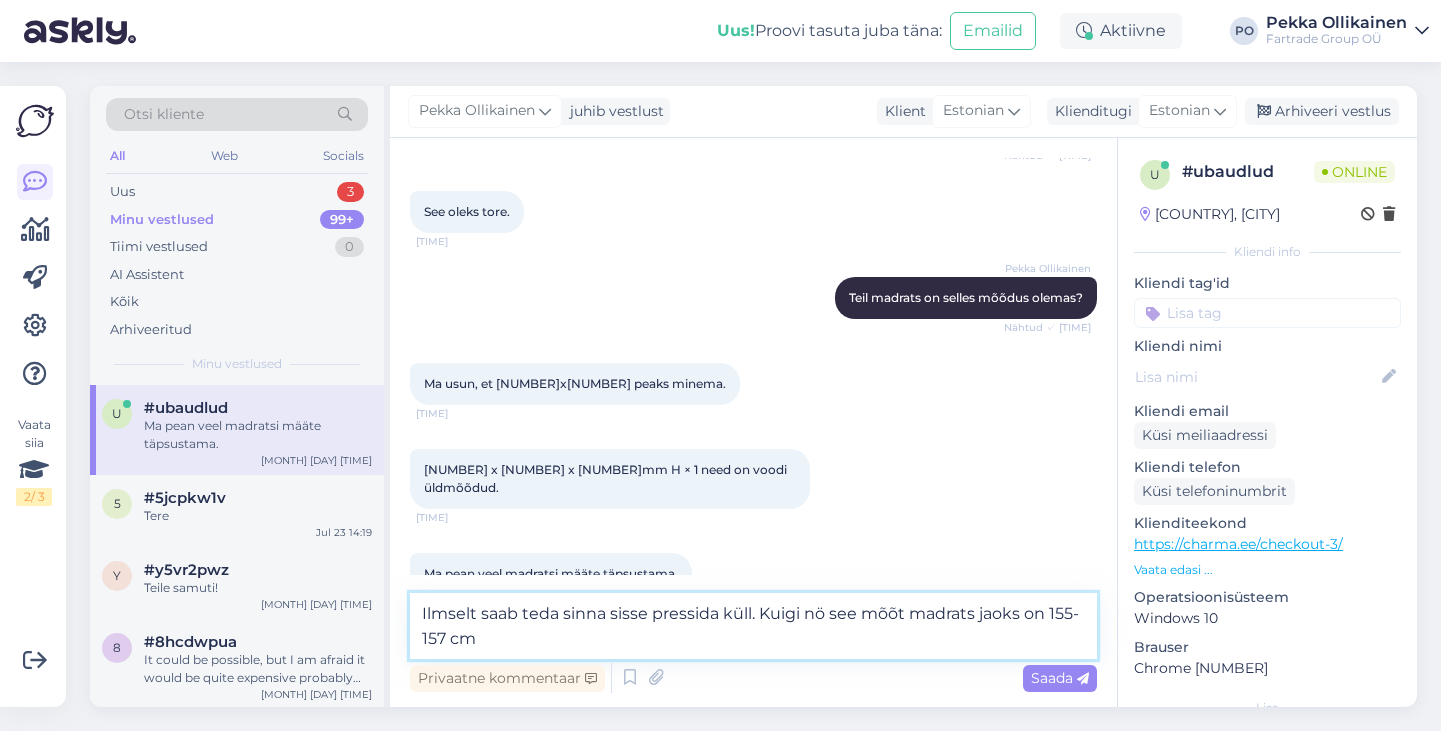 click on "Ilmselt saab teda sinna sisse pressida küll. Kuigi nö see mõõt madrats jaoks on 155-157 cm" at bounding box center (753, 626) 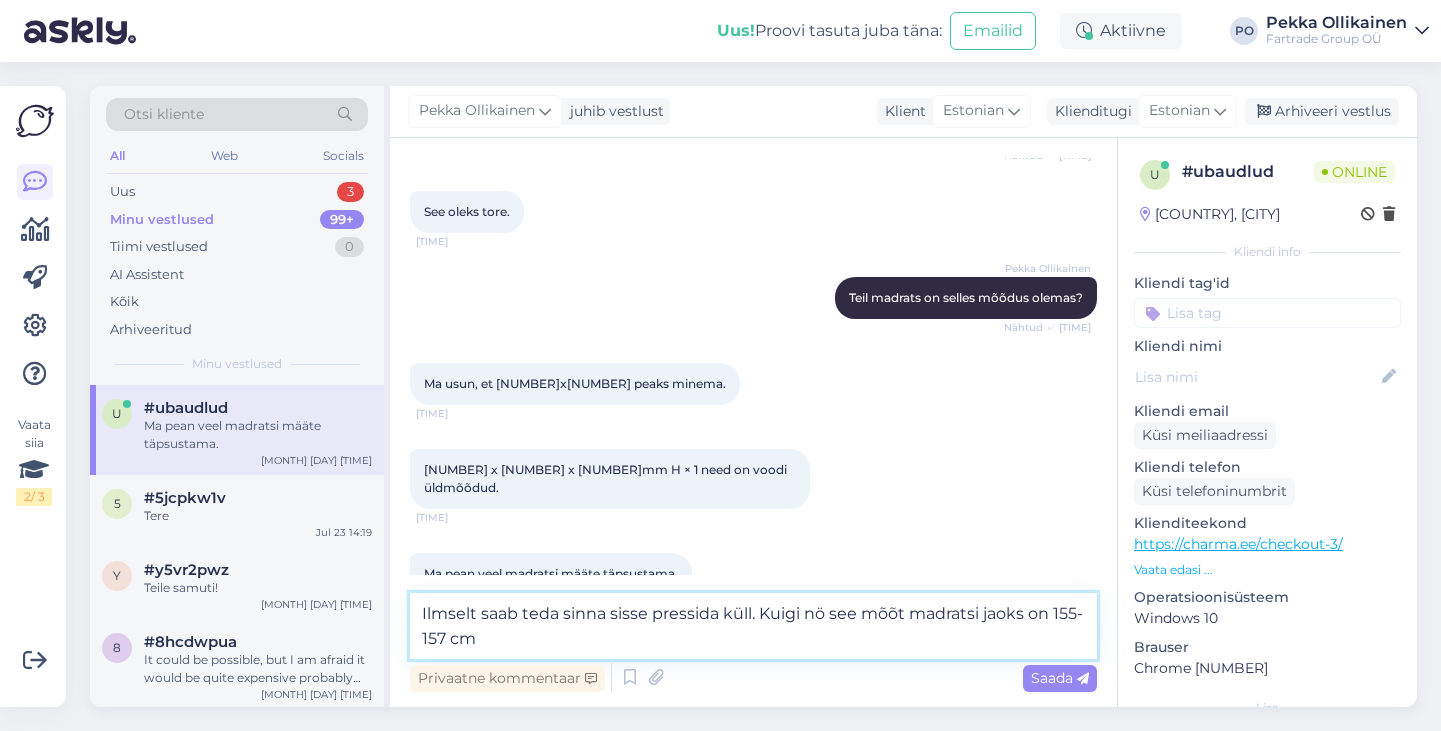 click on "Ilmselt saab teda sinna sisse pressida küll. Kuigi nö see mõõt madratsi jaoks on 155-157 cm" at bounding box center [753, 626] 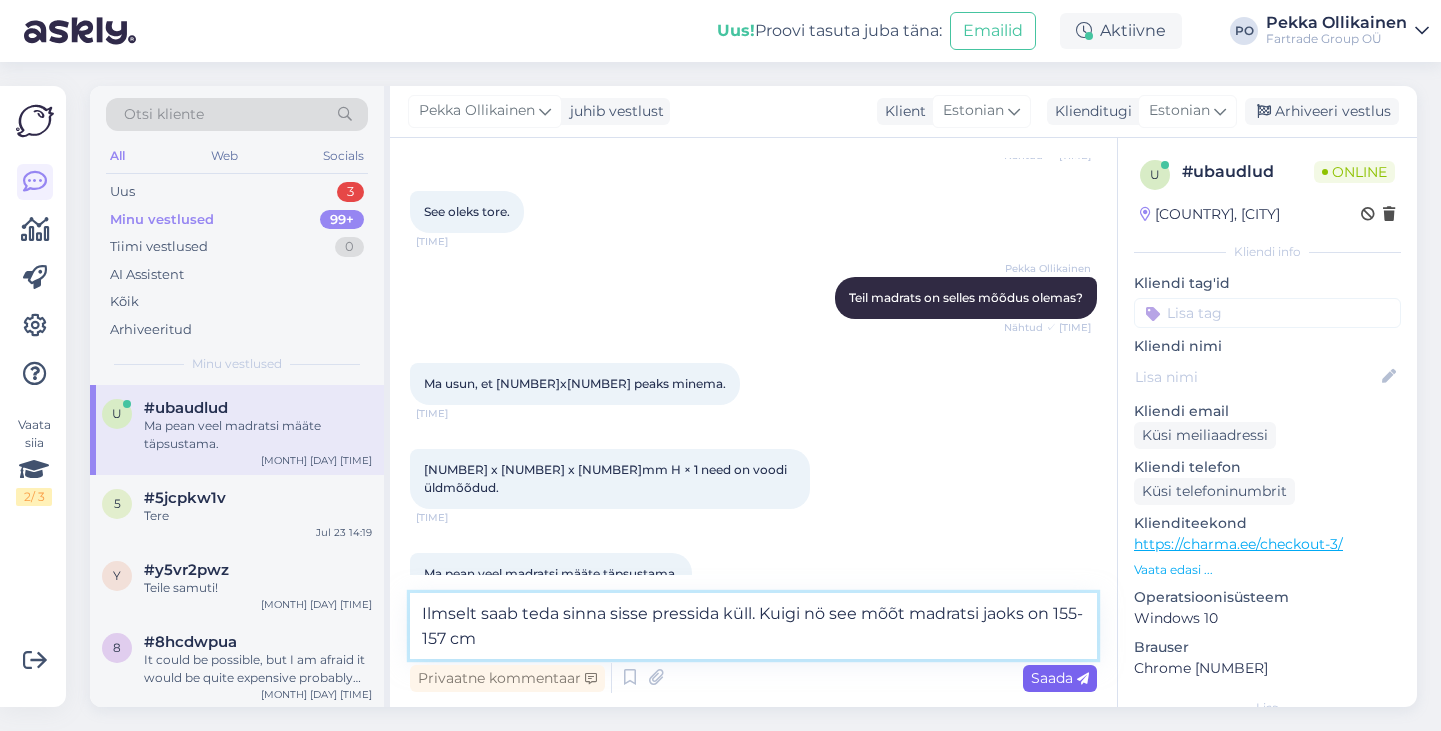 type on "Ilmselt saab teda sinna sisse pressida küll. Kuigi nö see mõõt madratsi jaoks on 155-157 cm" 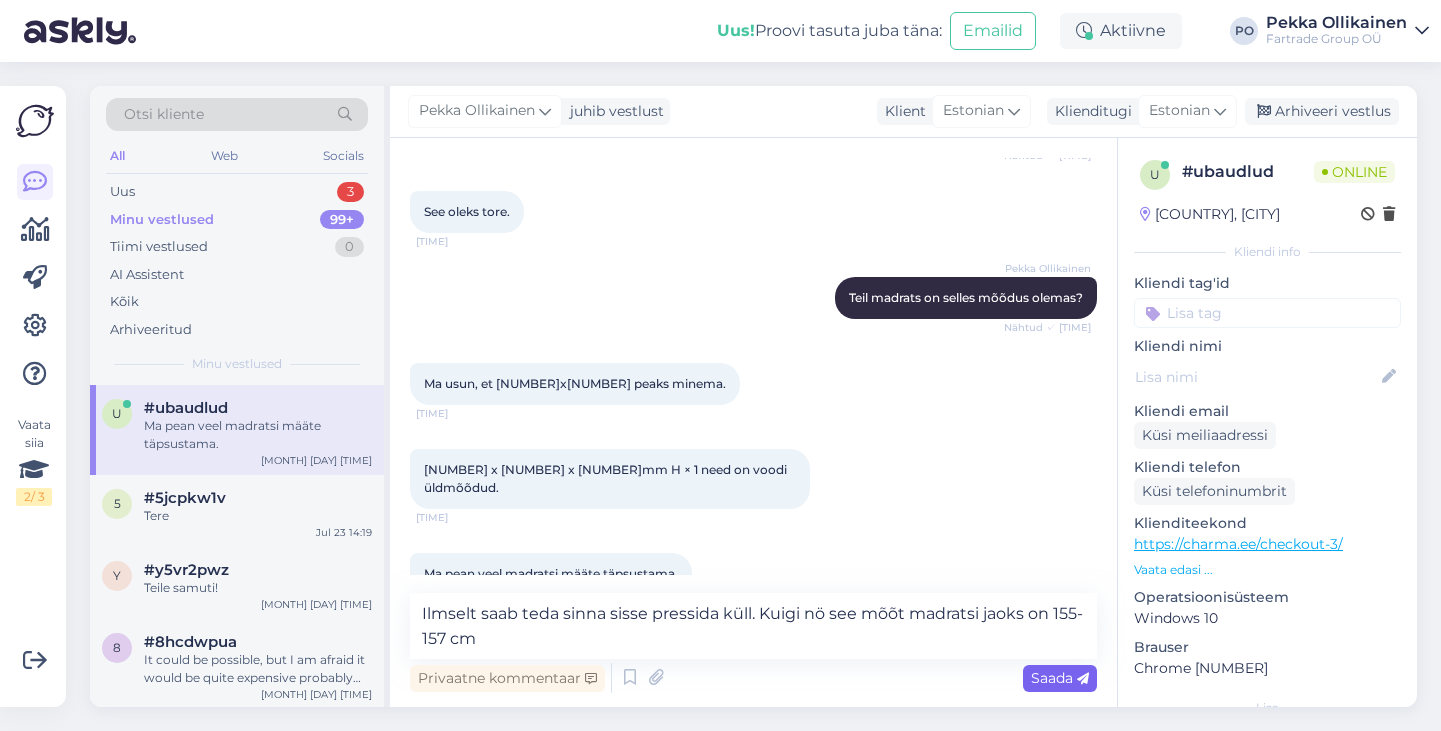 click on "Saada" at bounding box center (1060, 678) 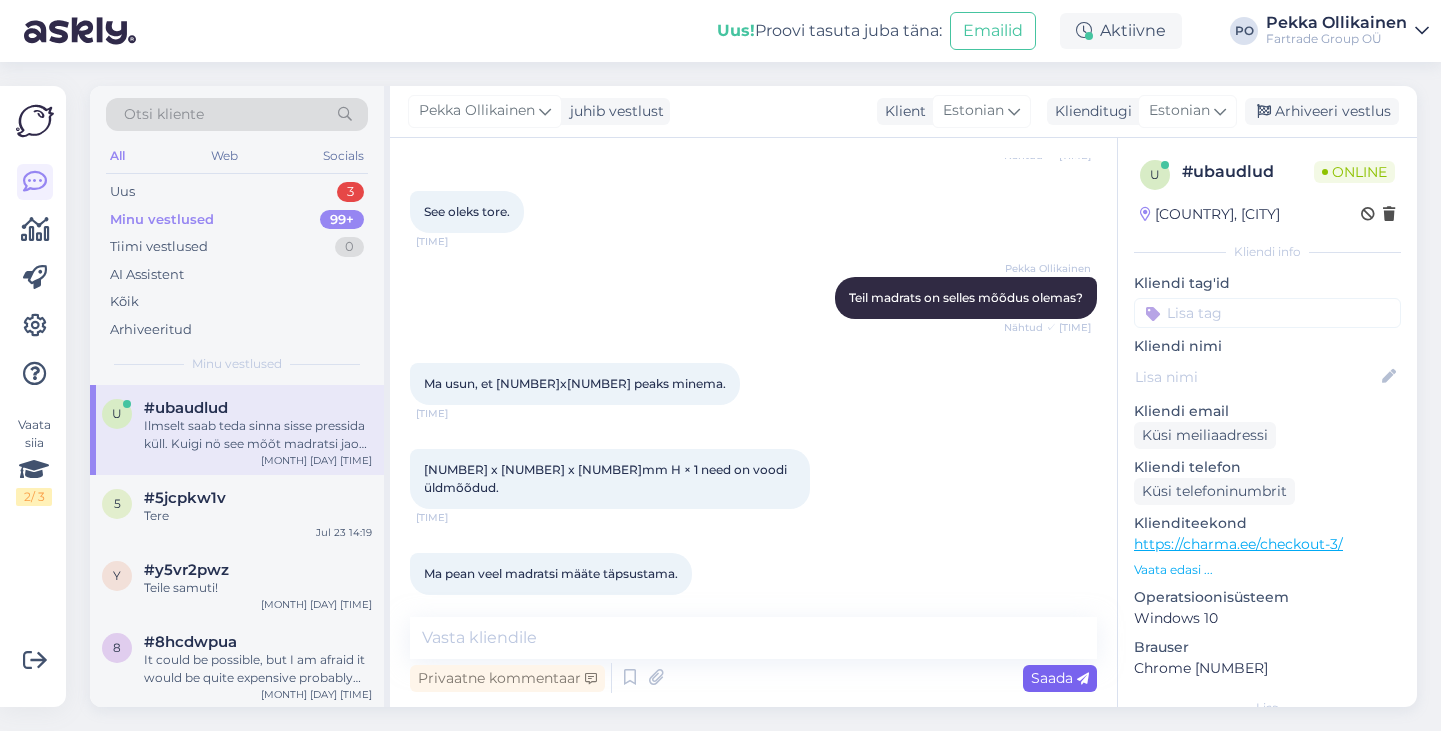 scroll, scrollTop: 887, scrollLeft: 0, axis: vertical 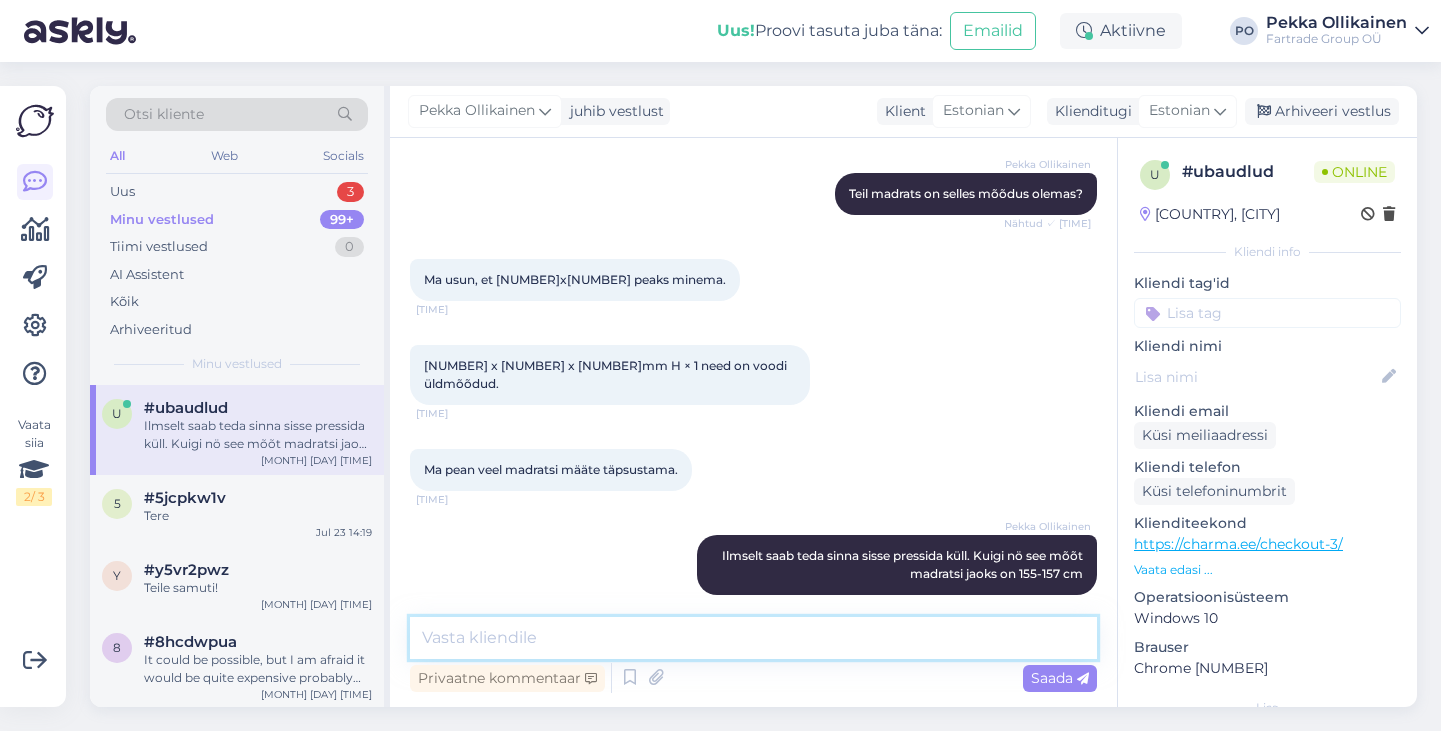 click at bounding box center (753, 638) 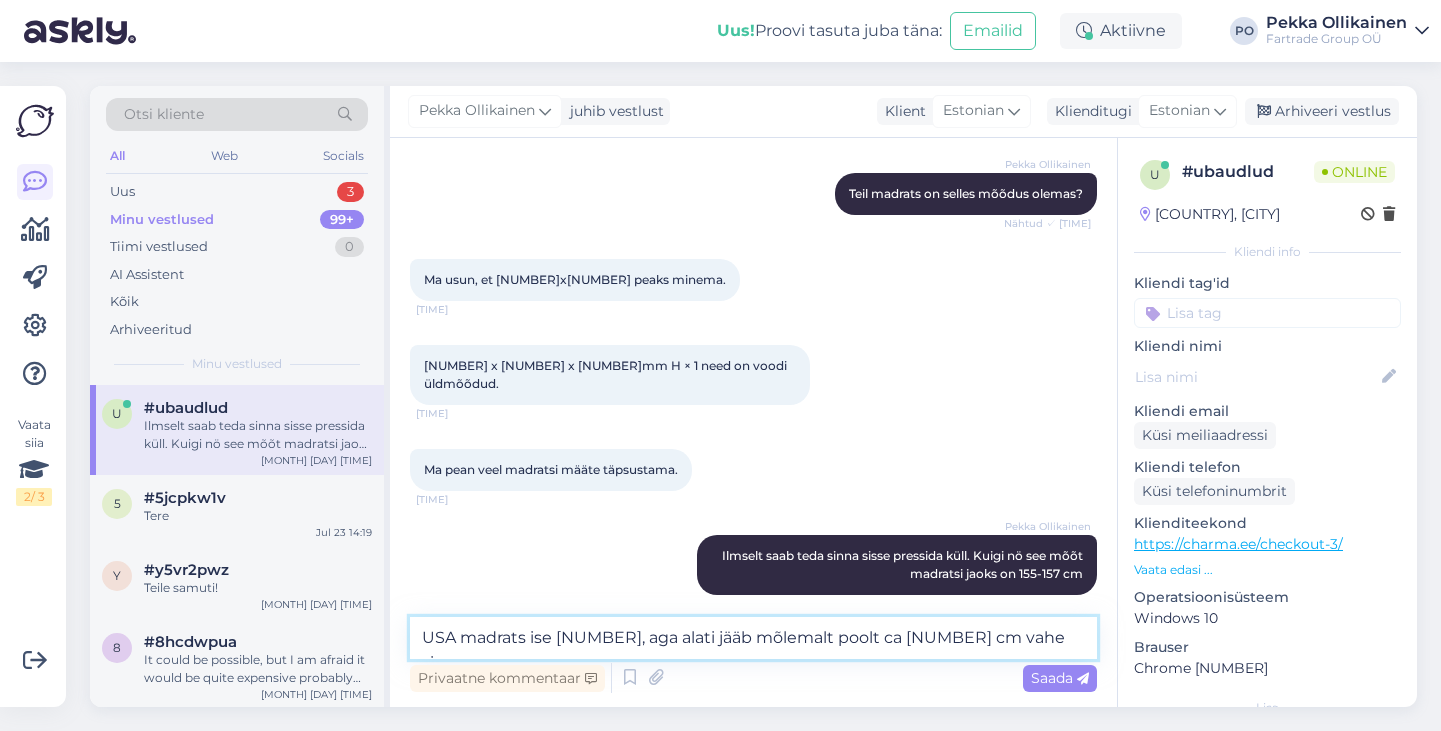 type on "USA madrats ise [NUMBER], aga alati jääb mõlemalt poolt ca [NUMBER] cm vahe sisse" 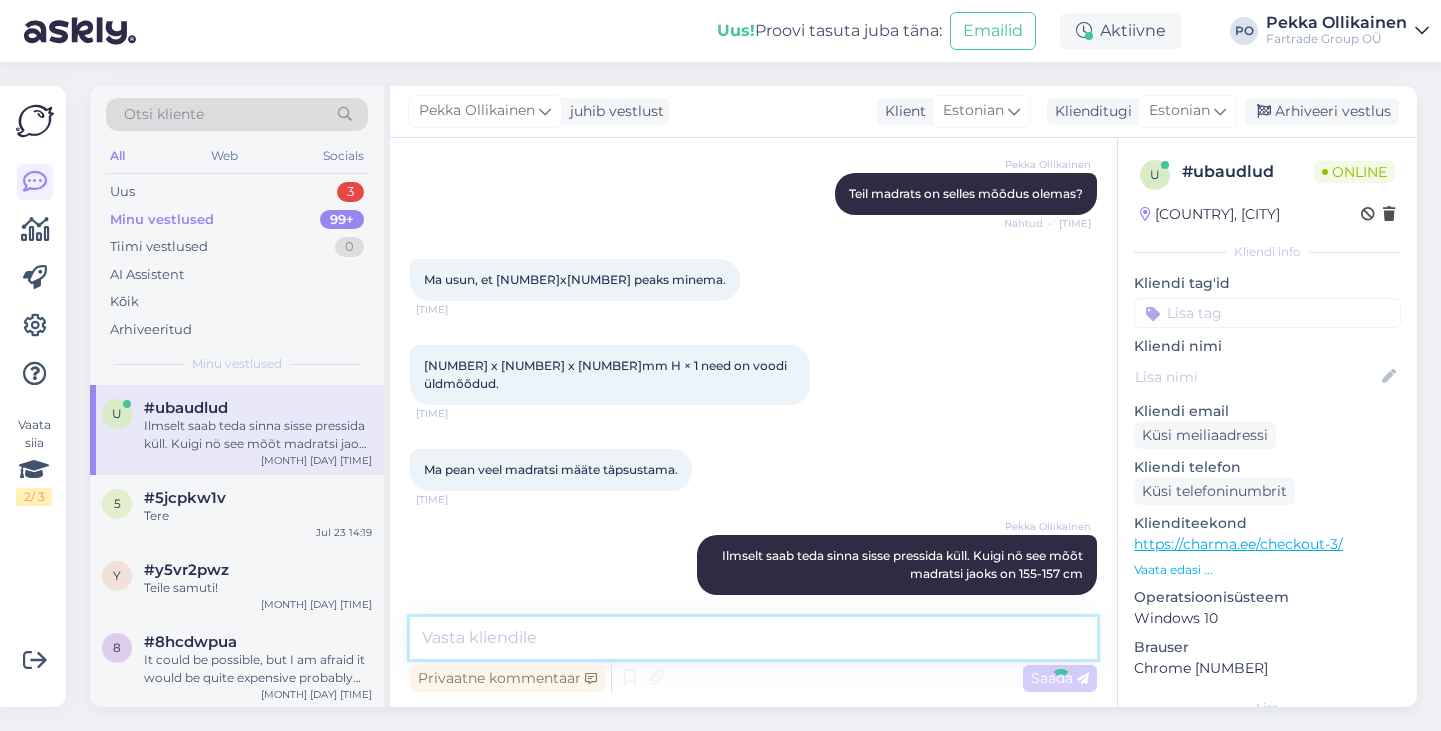 scroll, scrollTop: 991, scrollLeft: 0, axis: vertical 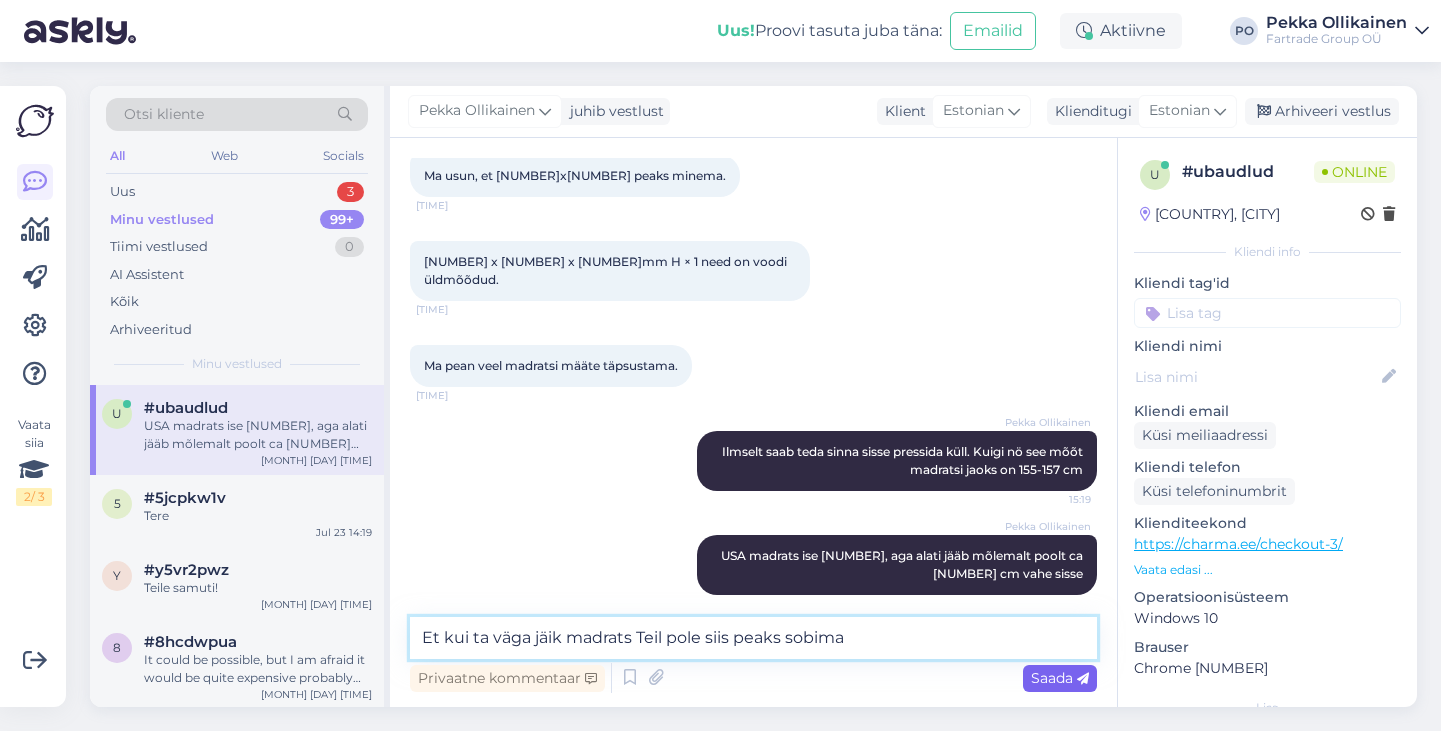 type on "Et kui ta väga jäik madrats Teil pole siis peaks sobima" 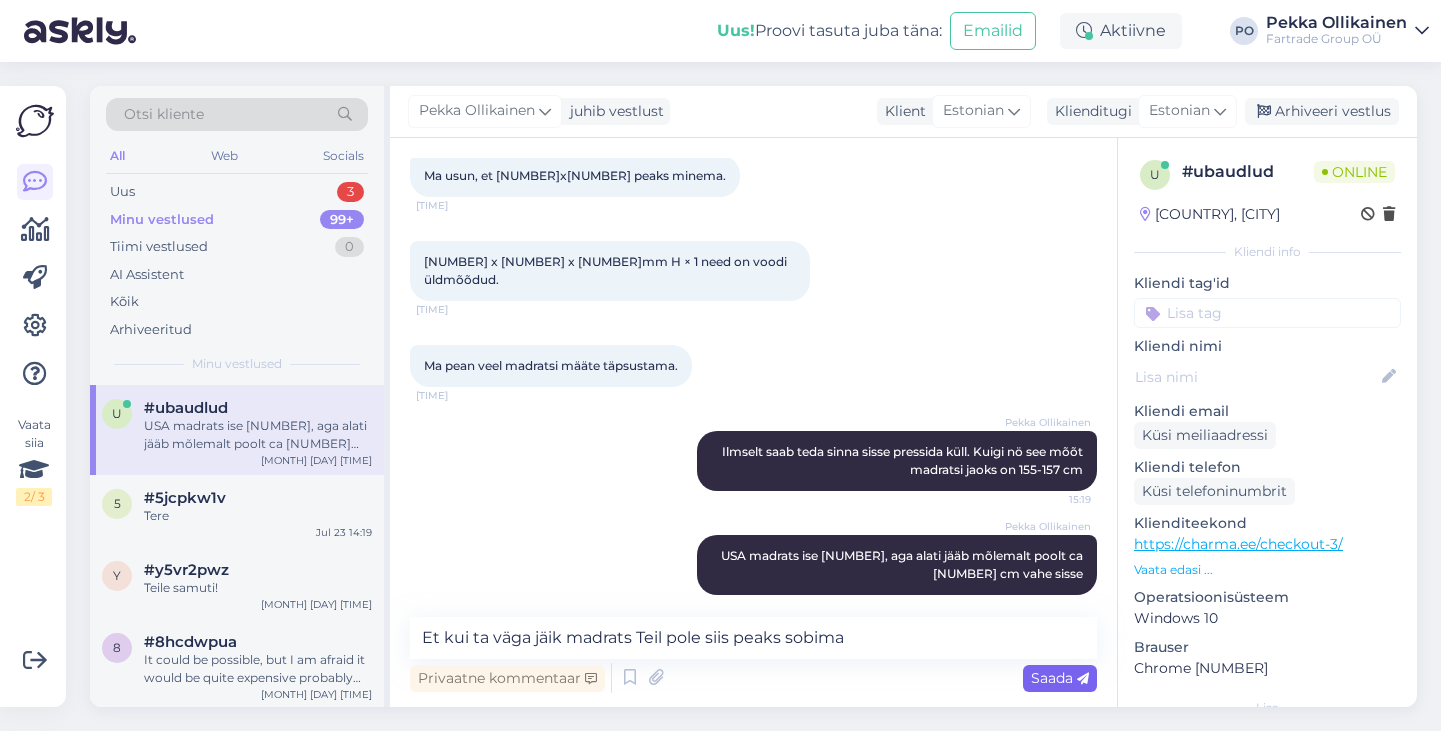 click on "Saada" at bounding box center (1060, 678) 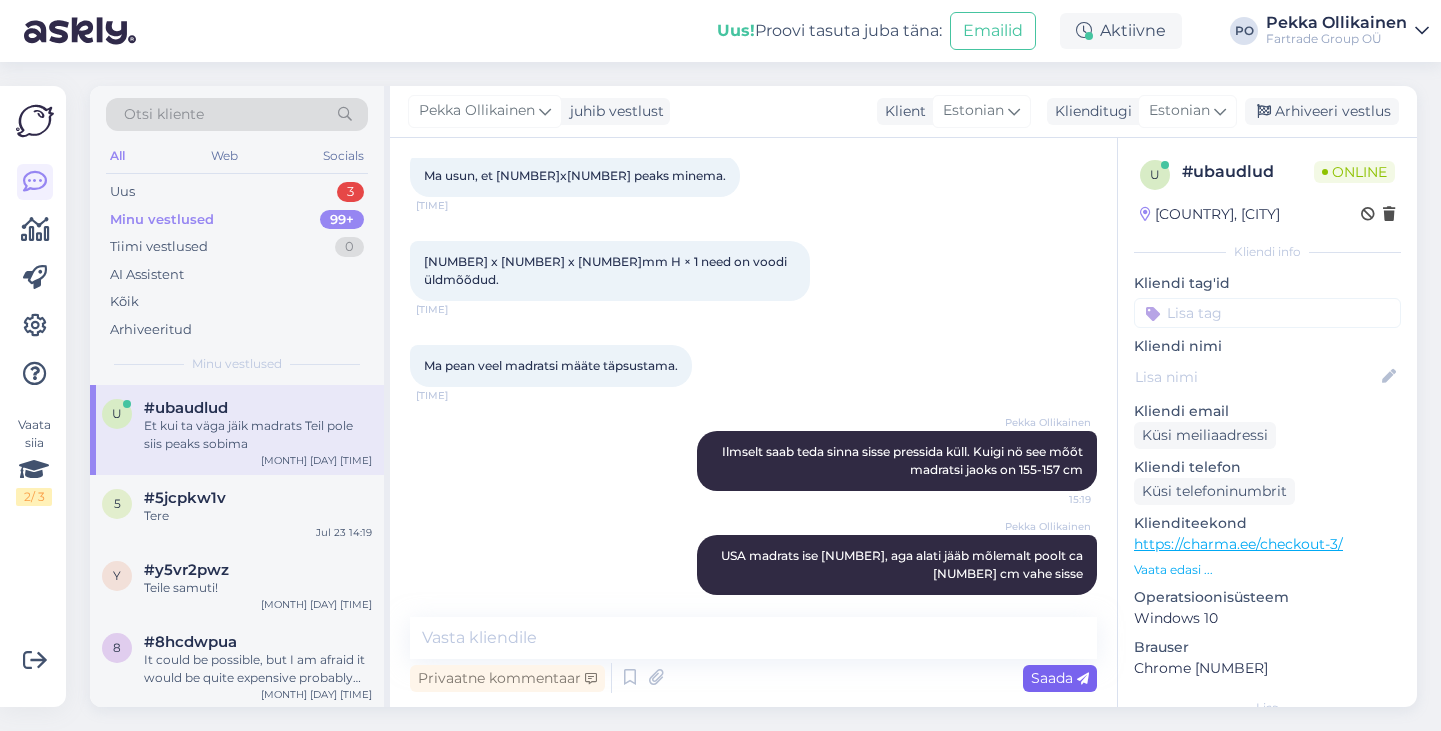 scroll, scrollTop: 1077, scrollLeft: 0, axis: vertical 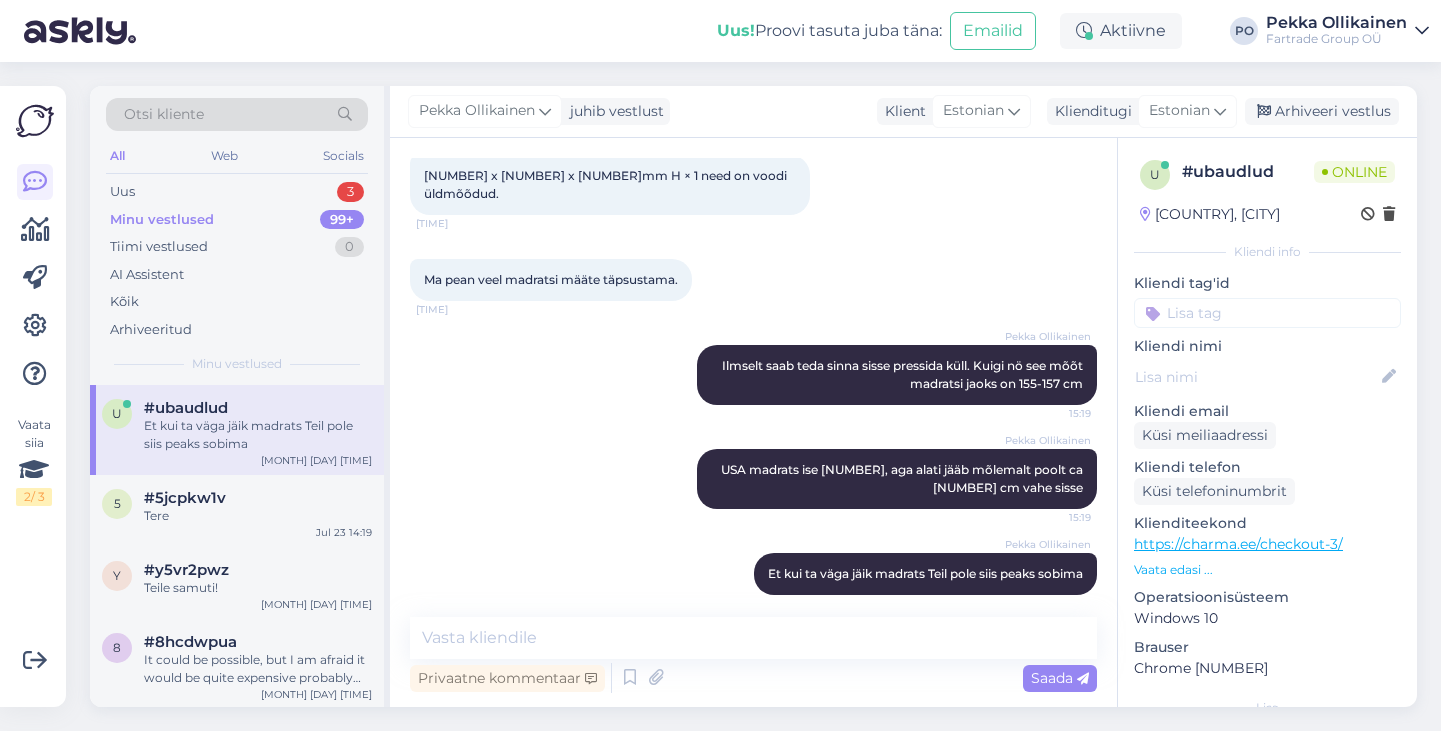 click on "Vaata edasi ..." at bounding box center [1267, 570] 